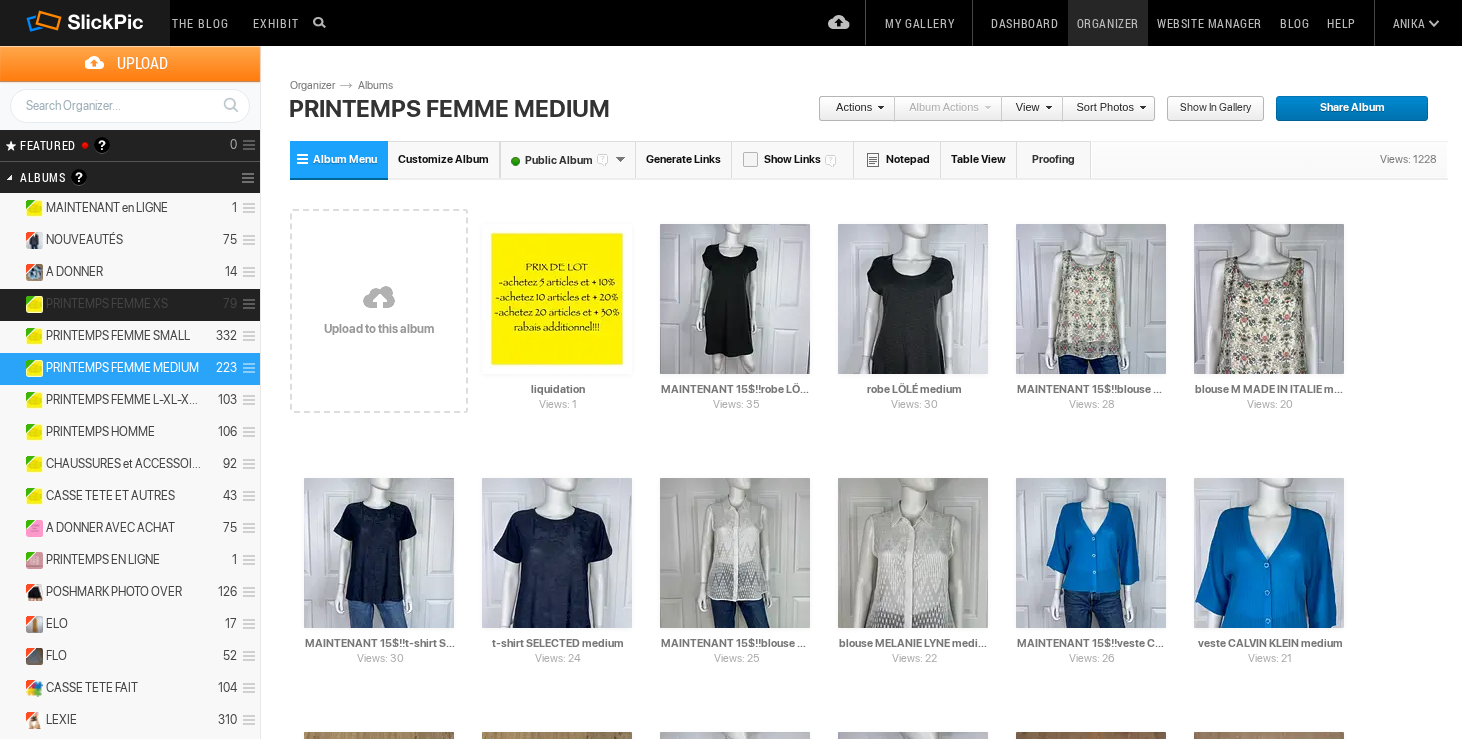 scroll, scrollTop: 0, scrollLeft: 0, axis: both 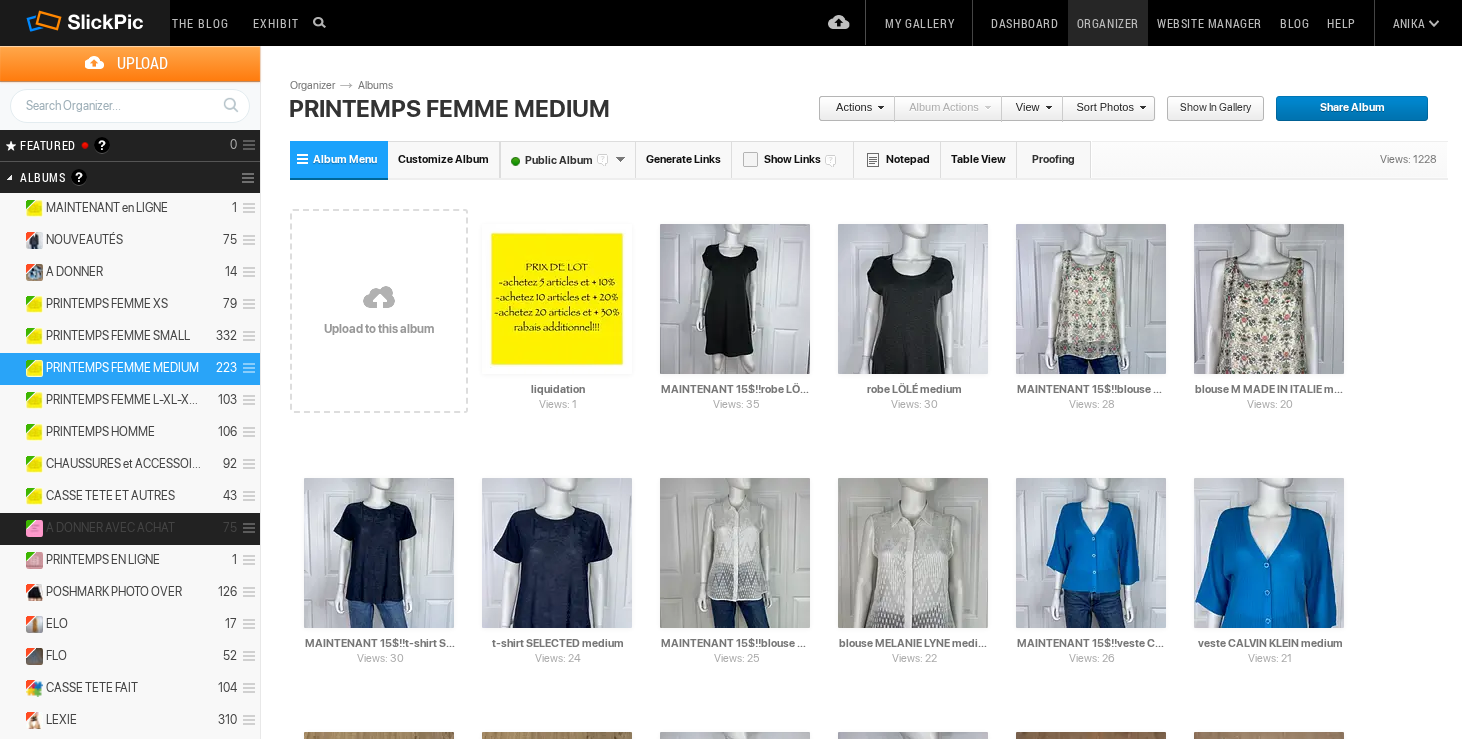 click on "A DONNER AVEC ACHAT" at bounding box center (110, 528) 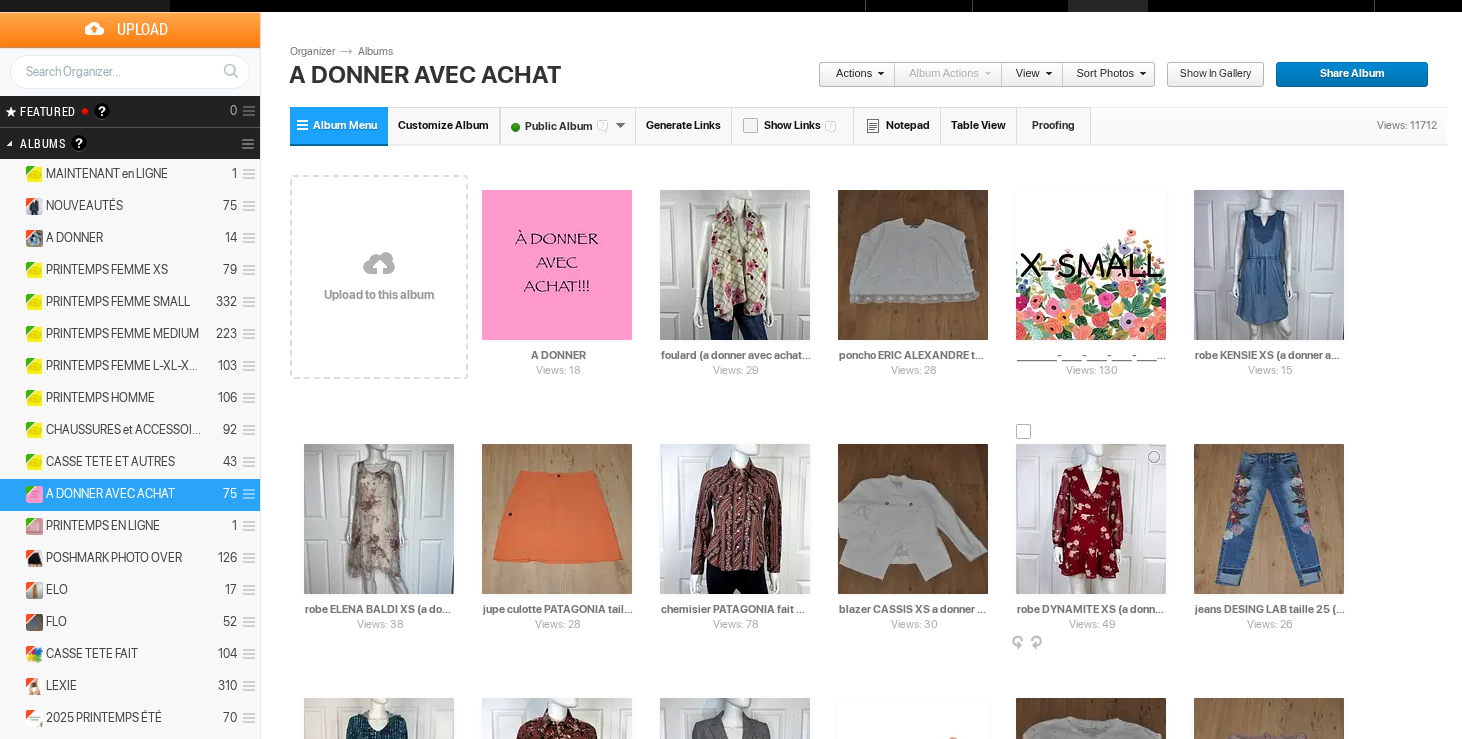scroll, scrollTop: 36, scrollLeft: 0, axis: vertical 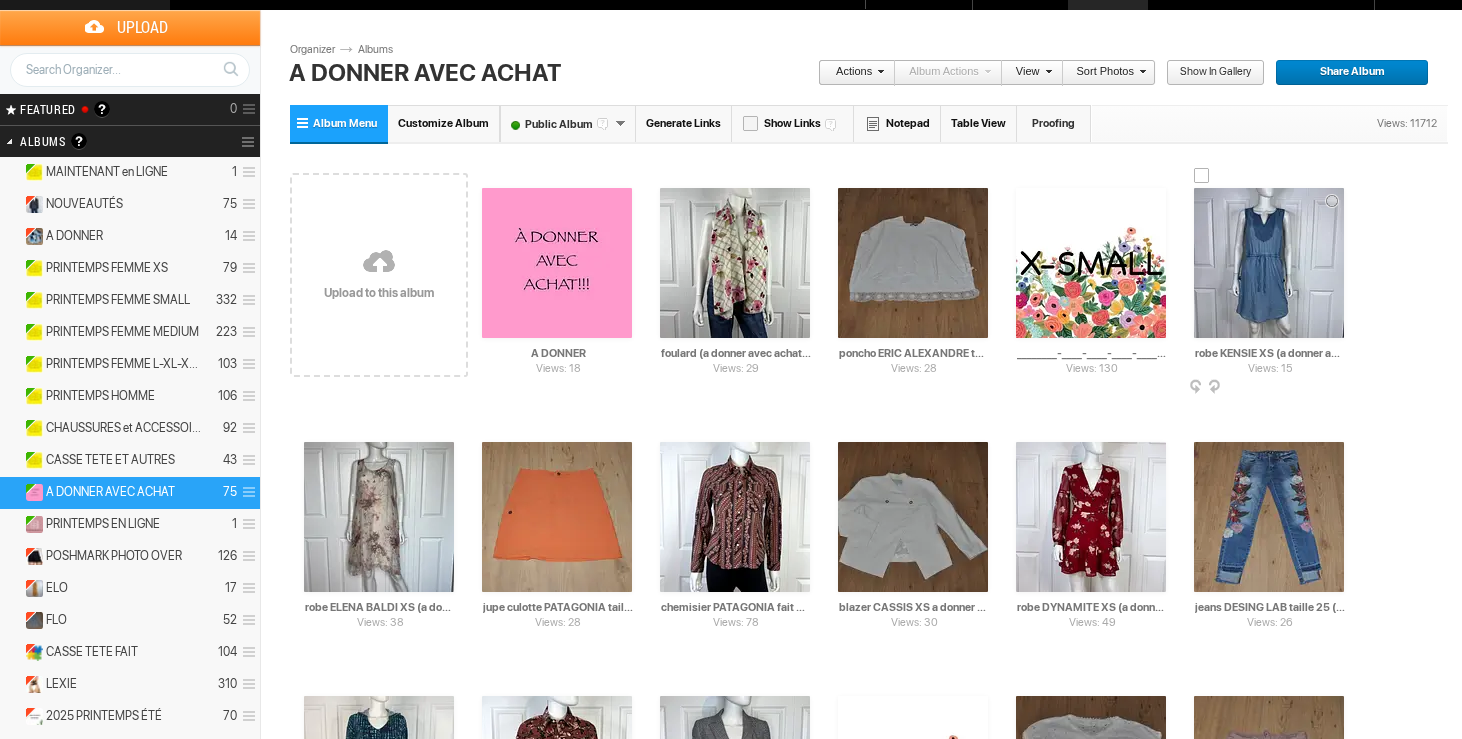 click at bounding box center [1269, 263] 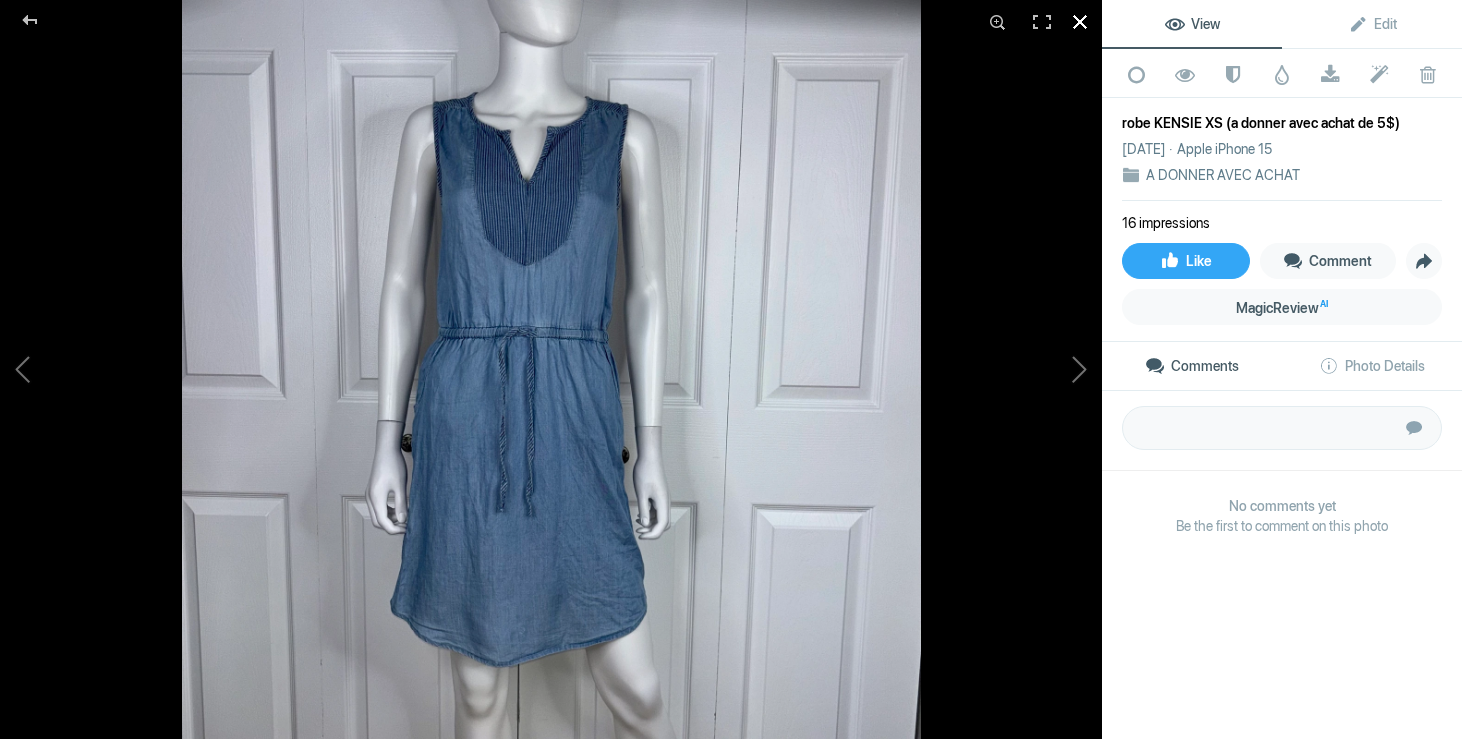 click 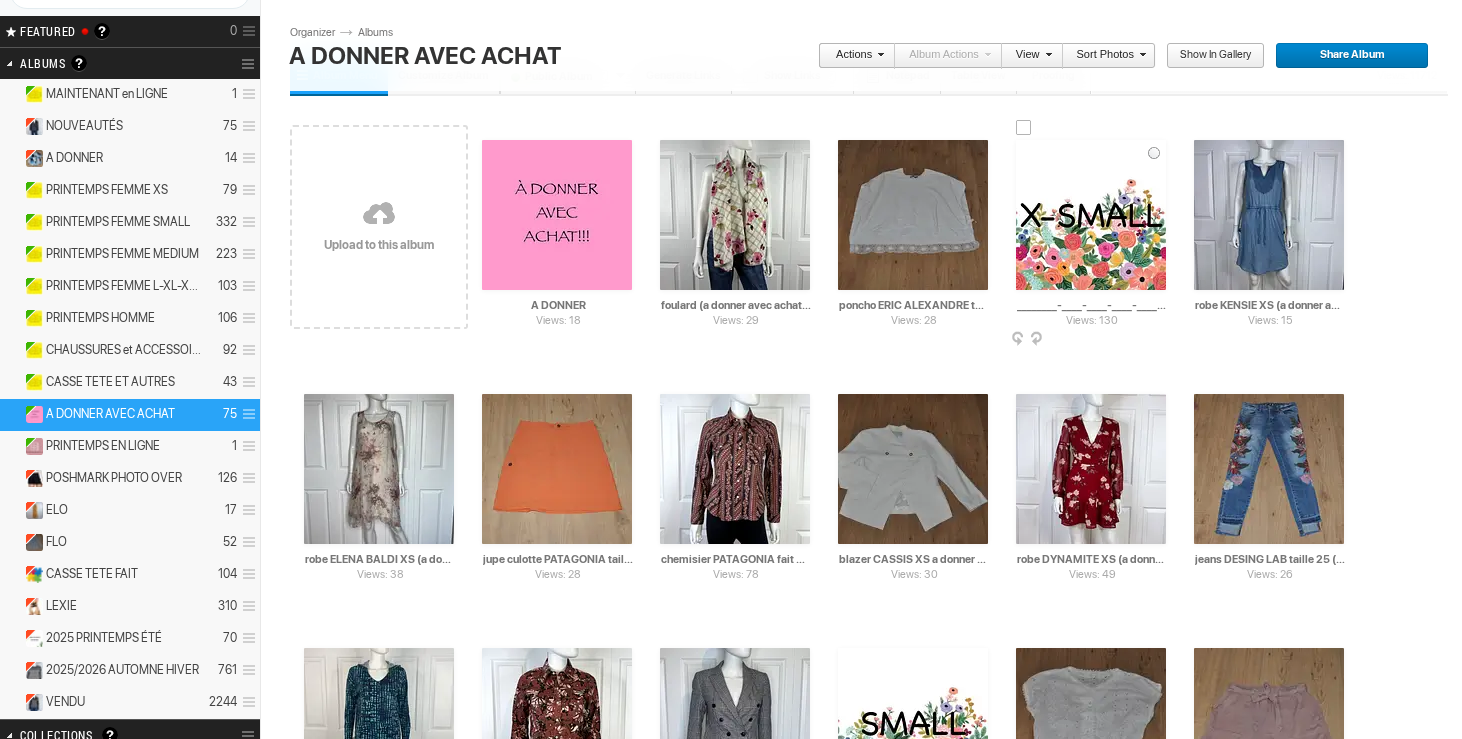 scroll, scrollTop: 96, scrollLeft: 0, axis: vertical 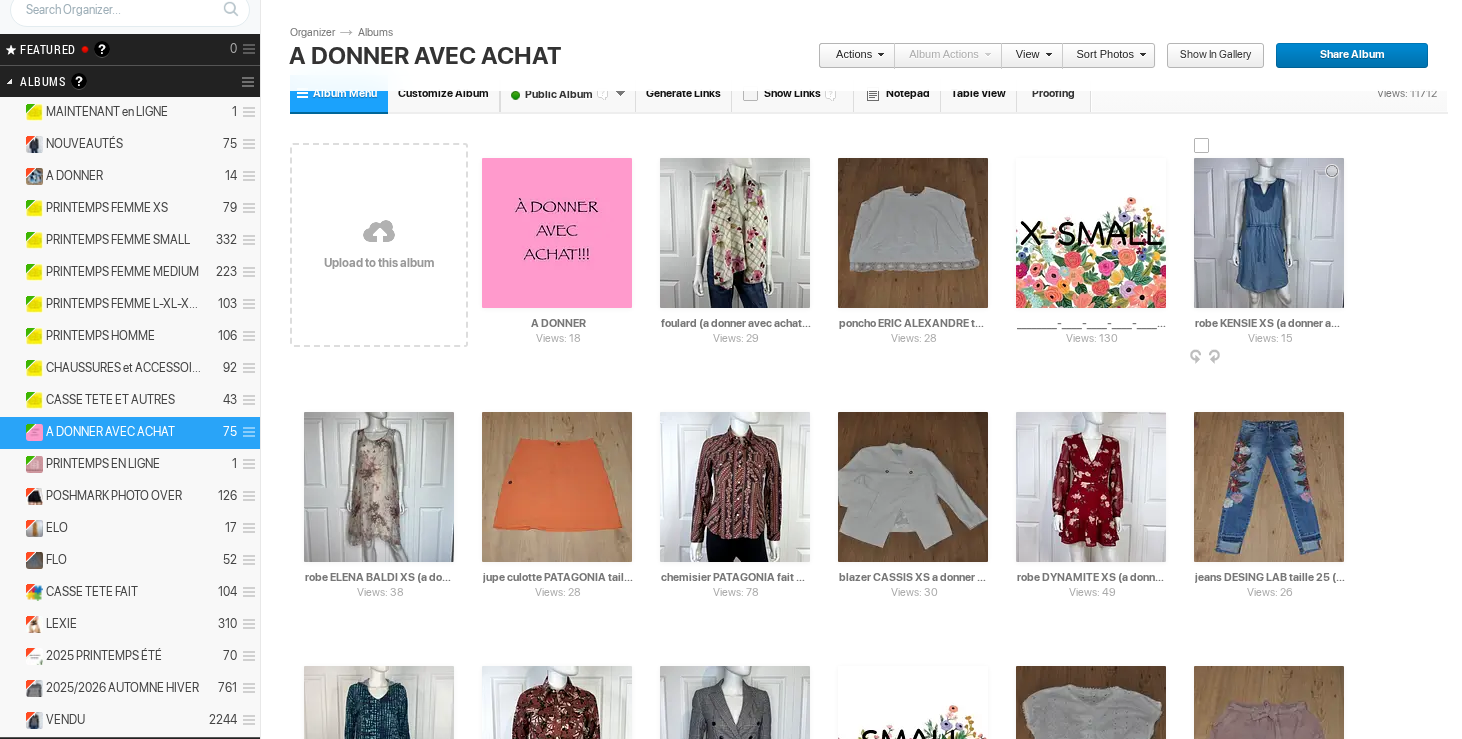 click at bounding box center (1202, 146) 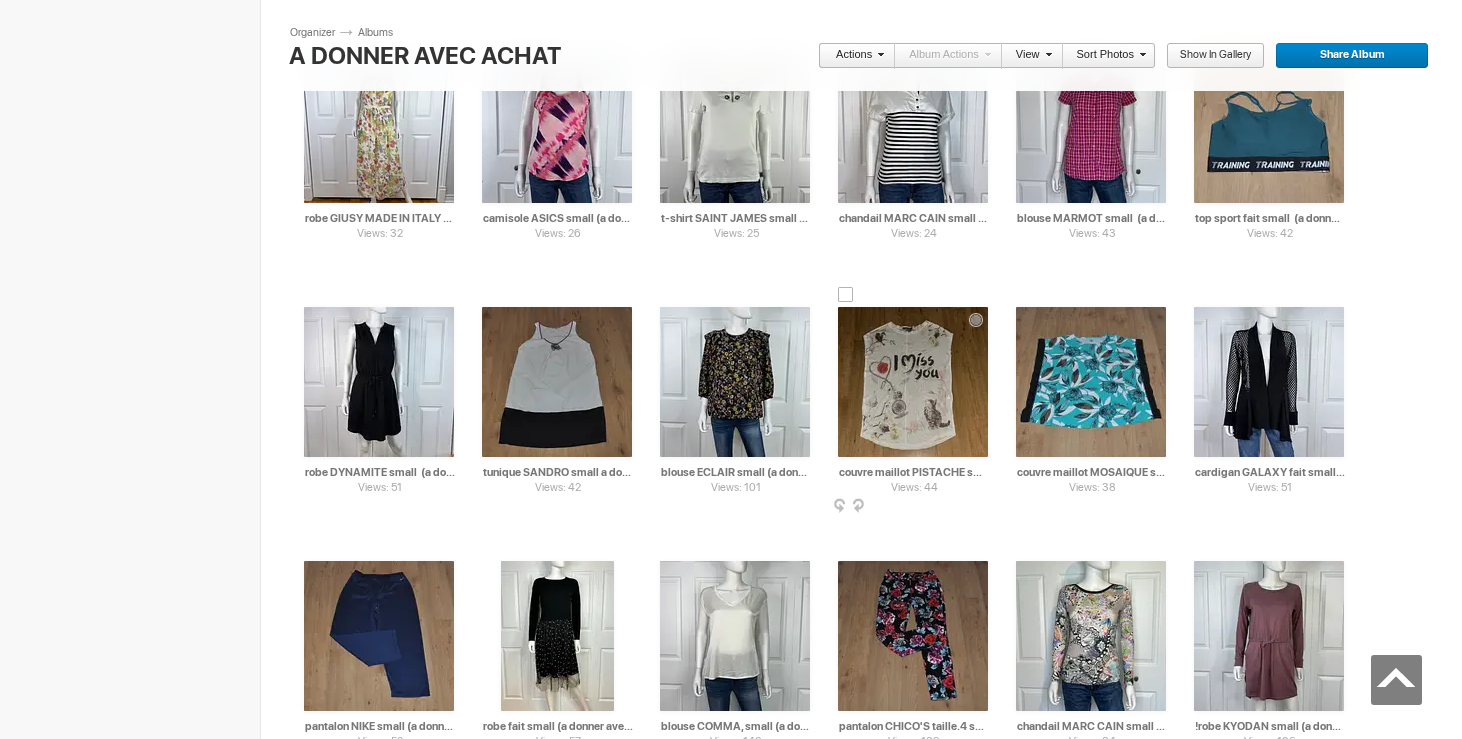 scroll, scrollTop: 1180, scrollLeft: 0, axis: vertical 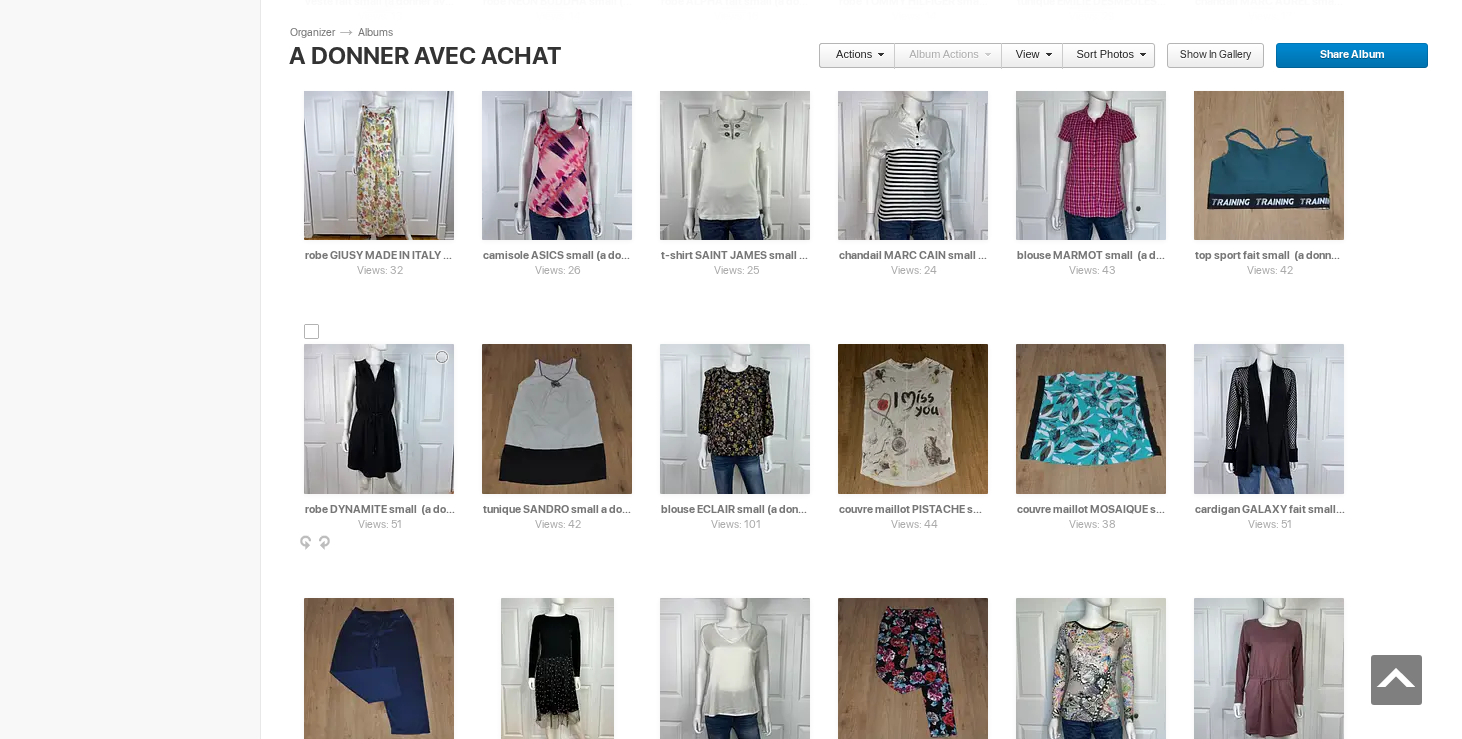 click at bounding box center [312, 332] 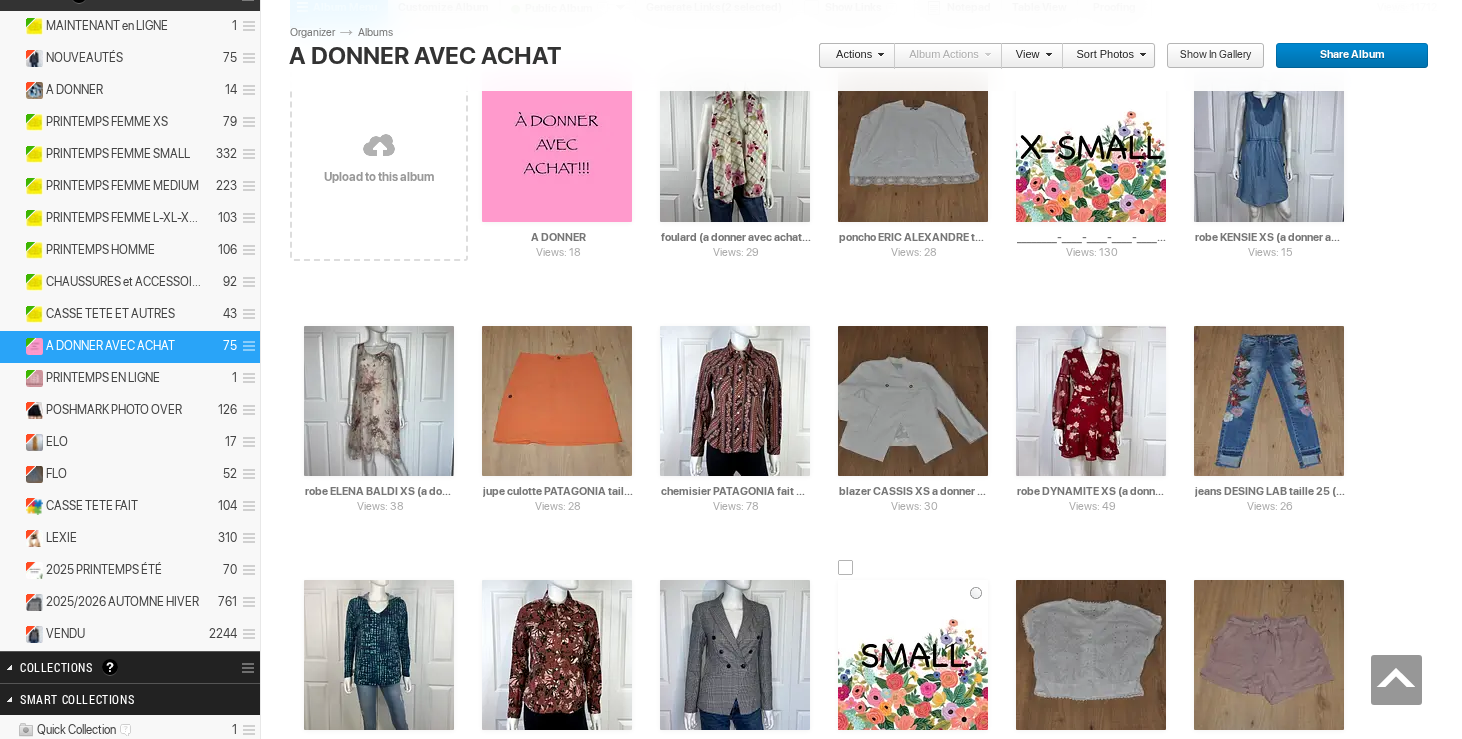 scroll, scrollTop: 0, scrollLeft: 0, axis: both 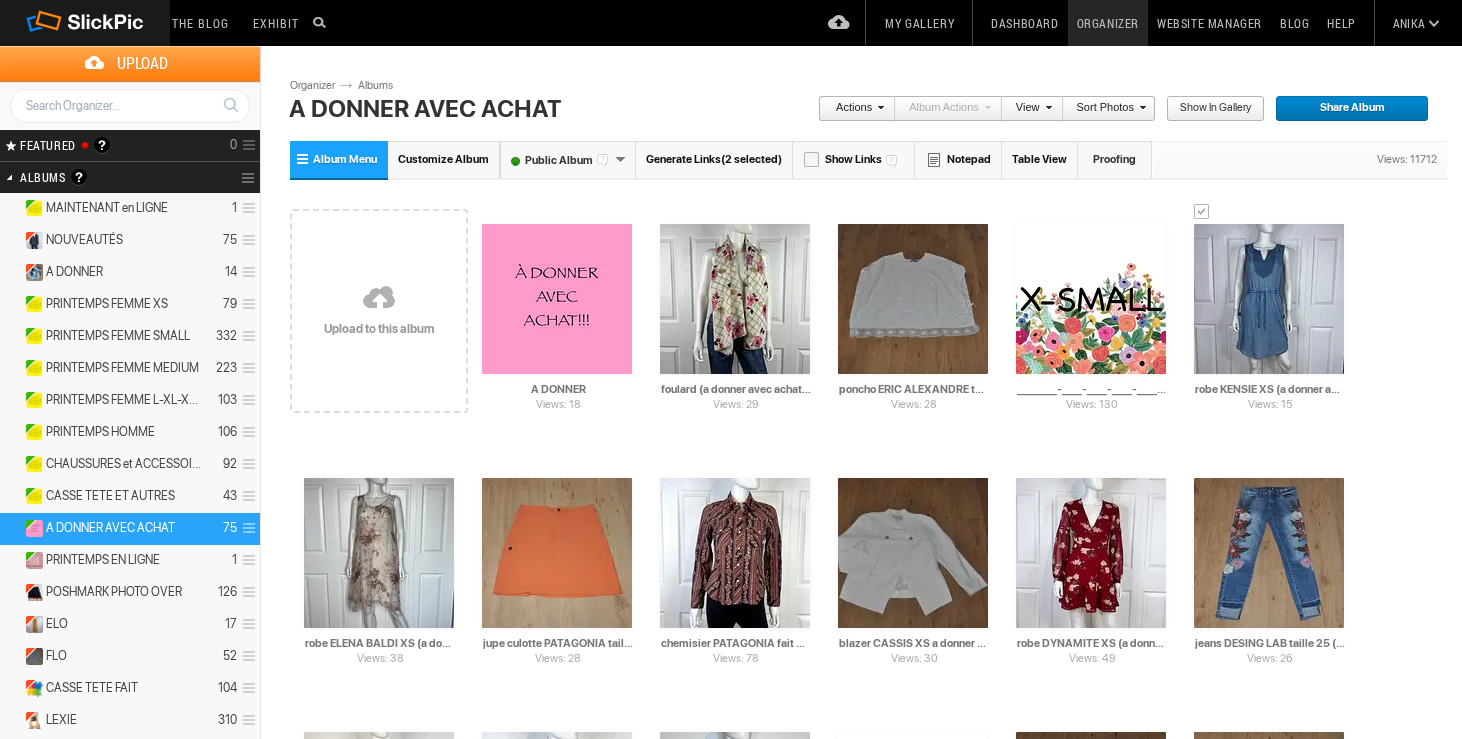 click on "Actions" at bounding box center (851, 109) 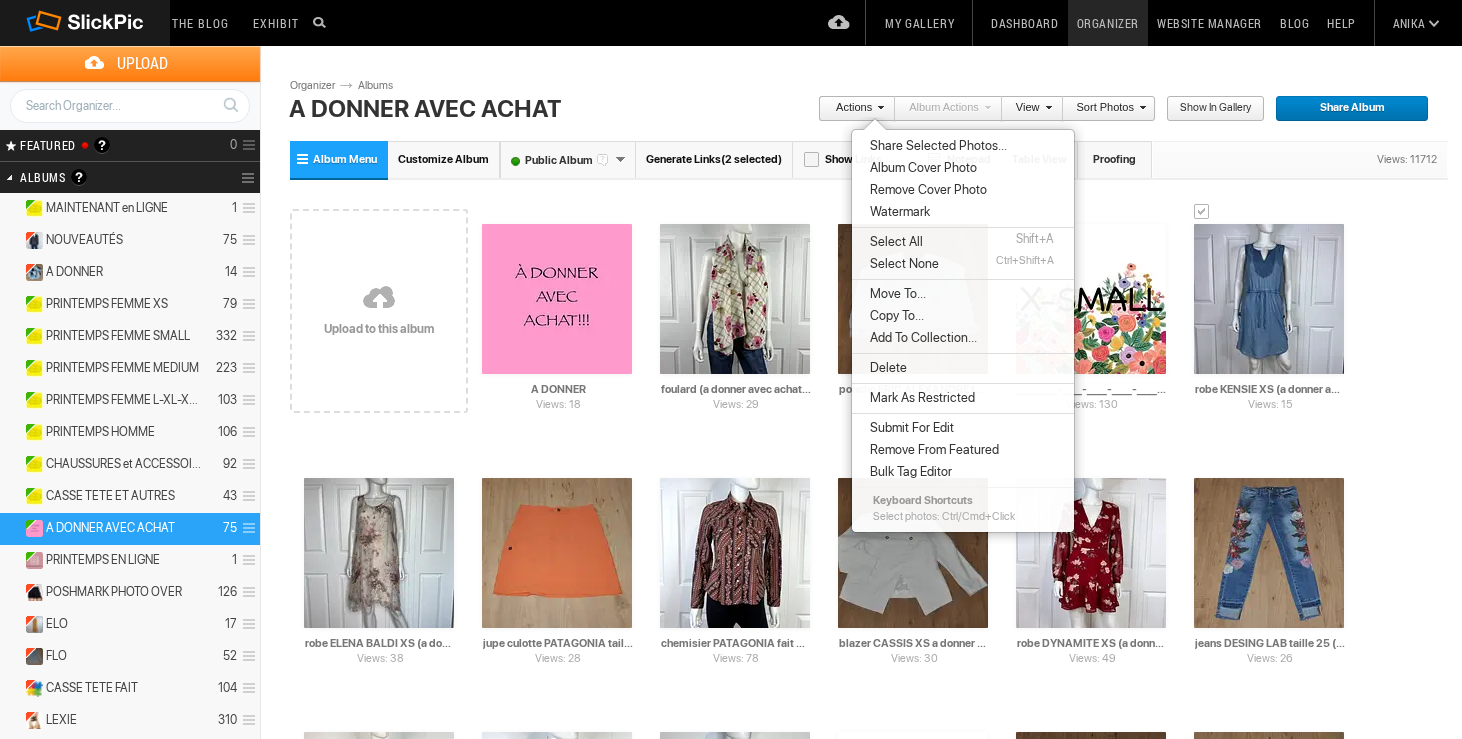 click on "Move To..." at bounding box center [895, 294] 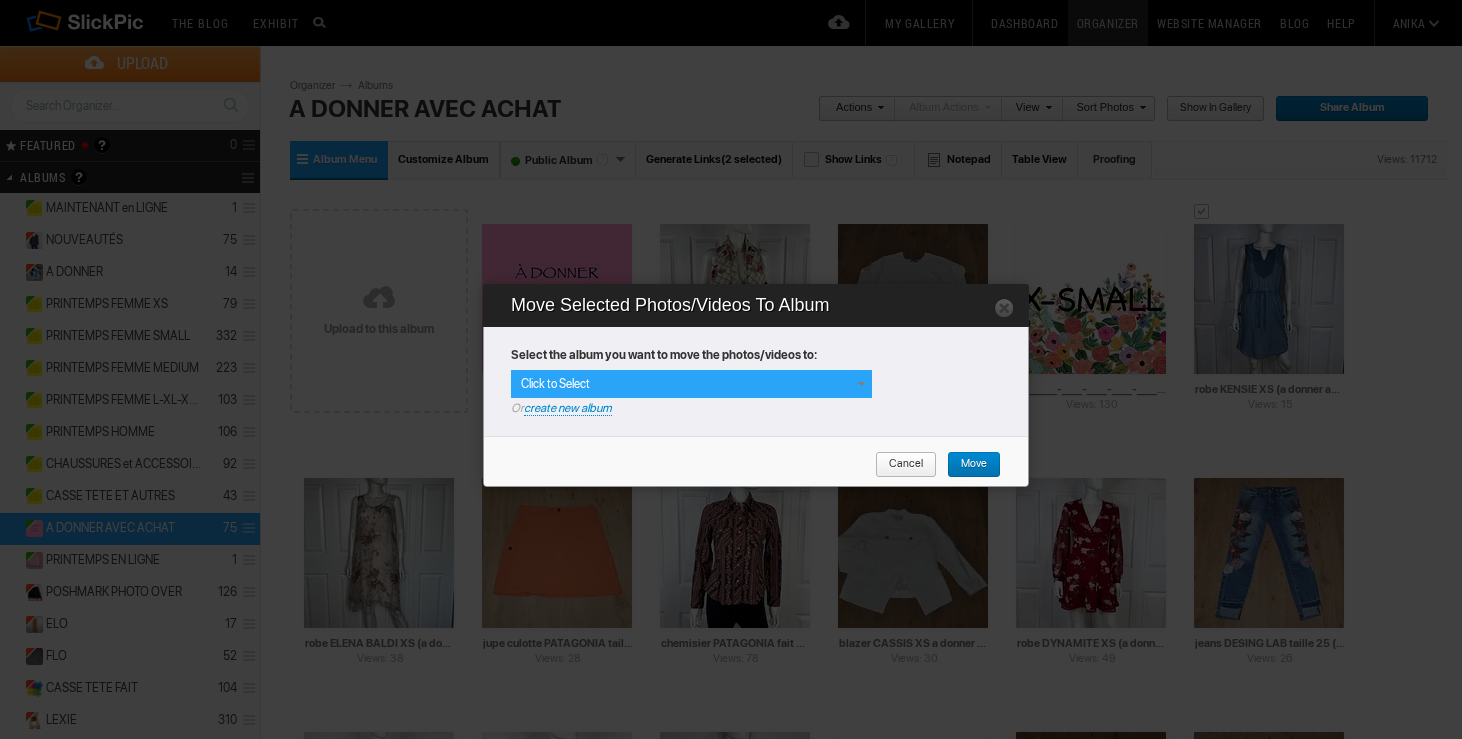 click on "Click to Select" at bounding box center [691, 384] 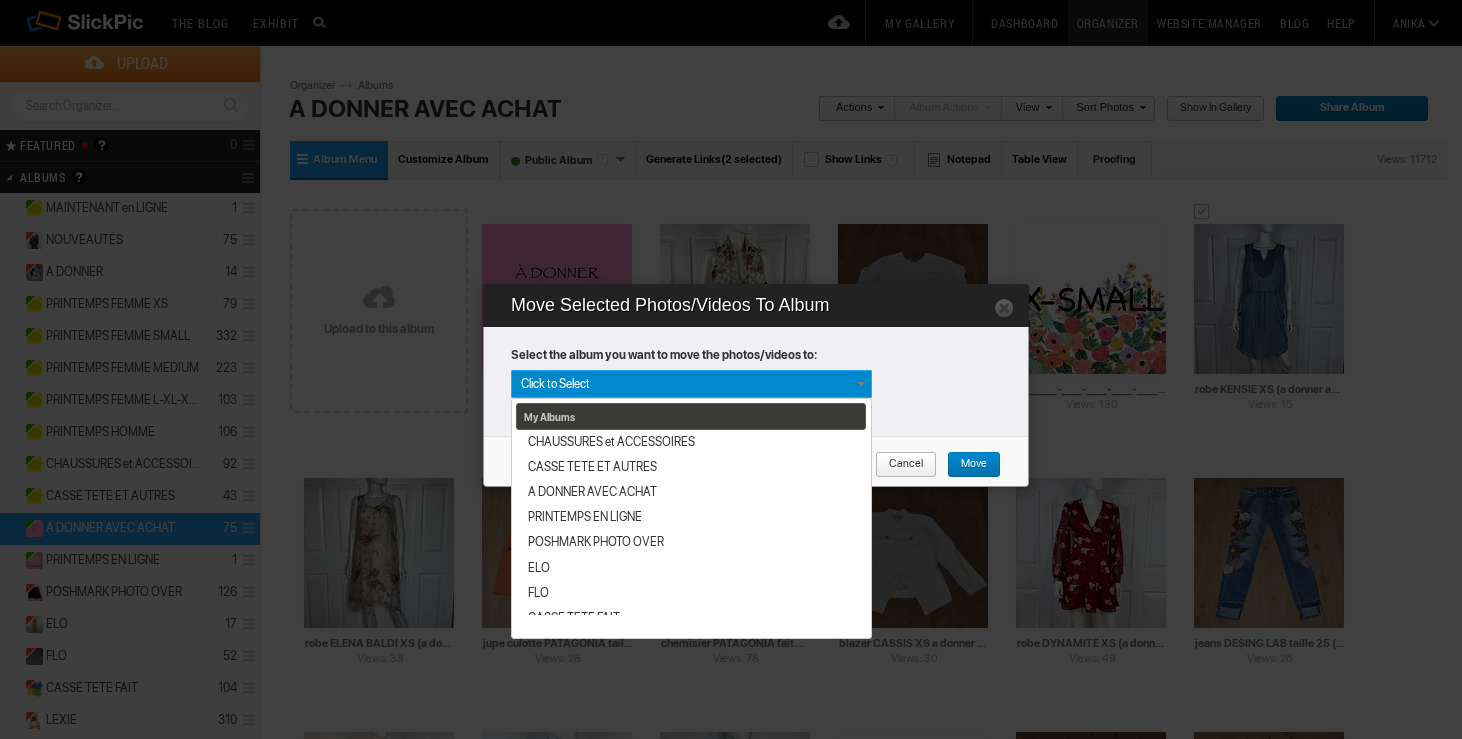 scroll, scrollTop: 332, scrollLeft: 0, axis: vertical 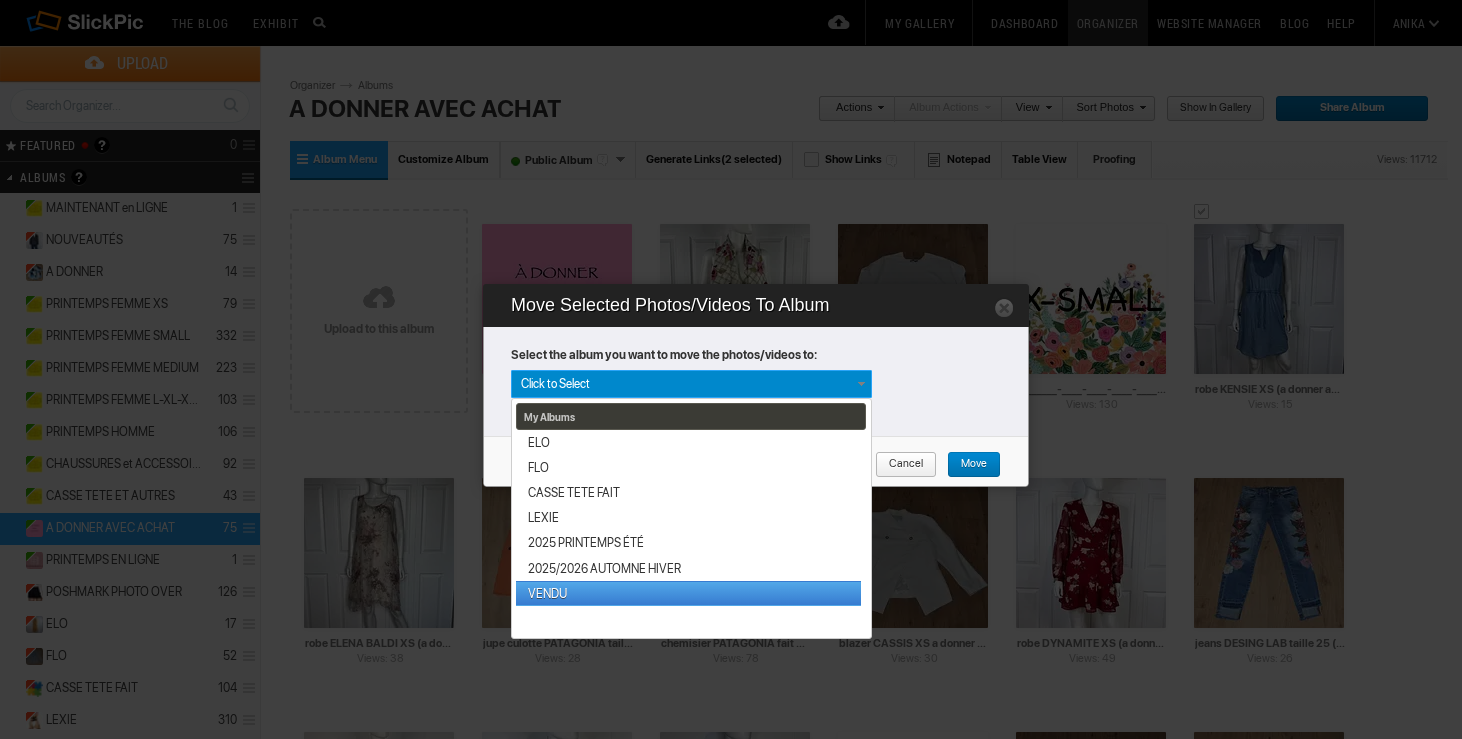 click on "VENDU" at bounding box center [688, 593] 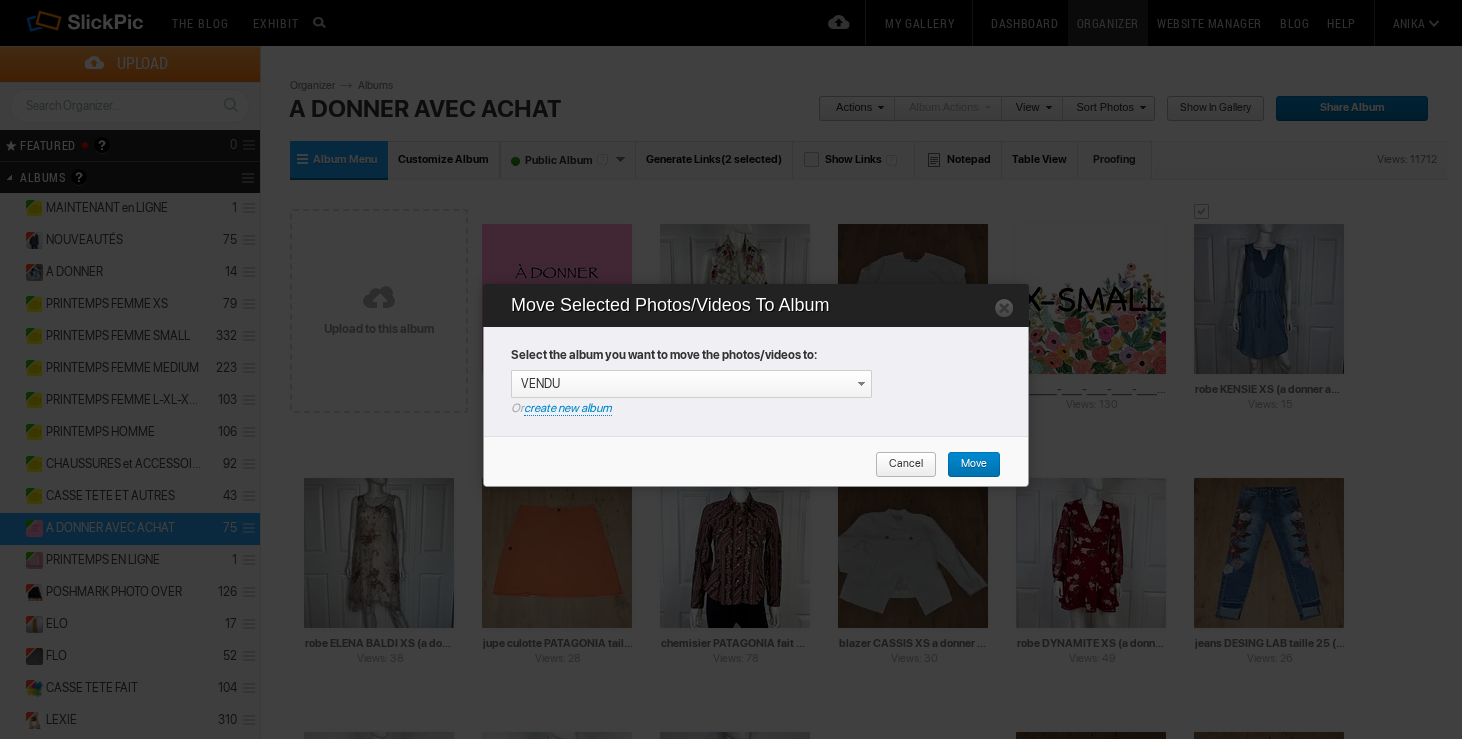 click on "Move" at bounding box center [967, 465] 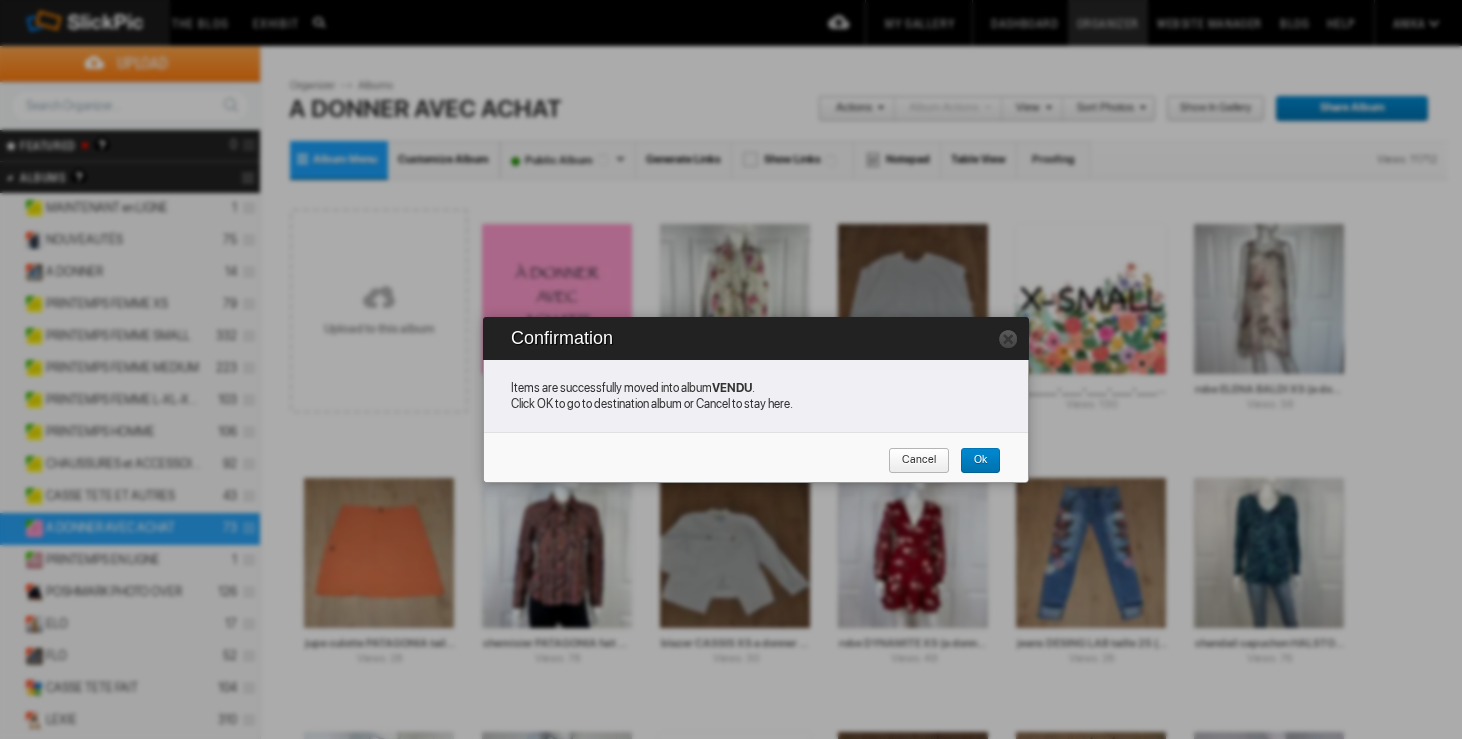click on "Cancel" at bounding box center [912, 461] 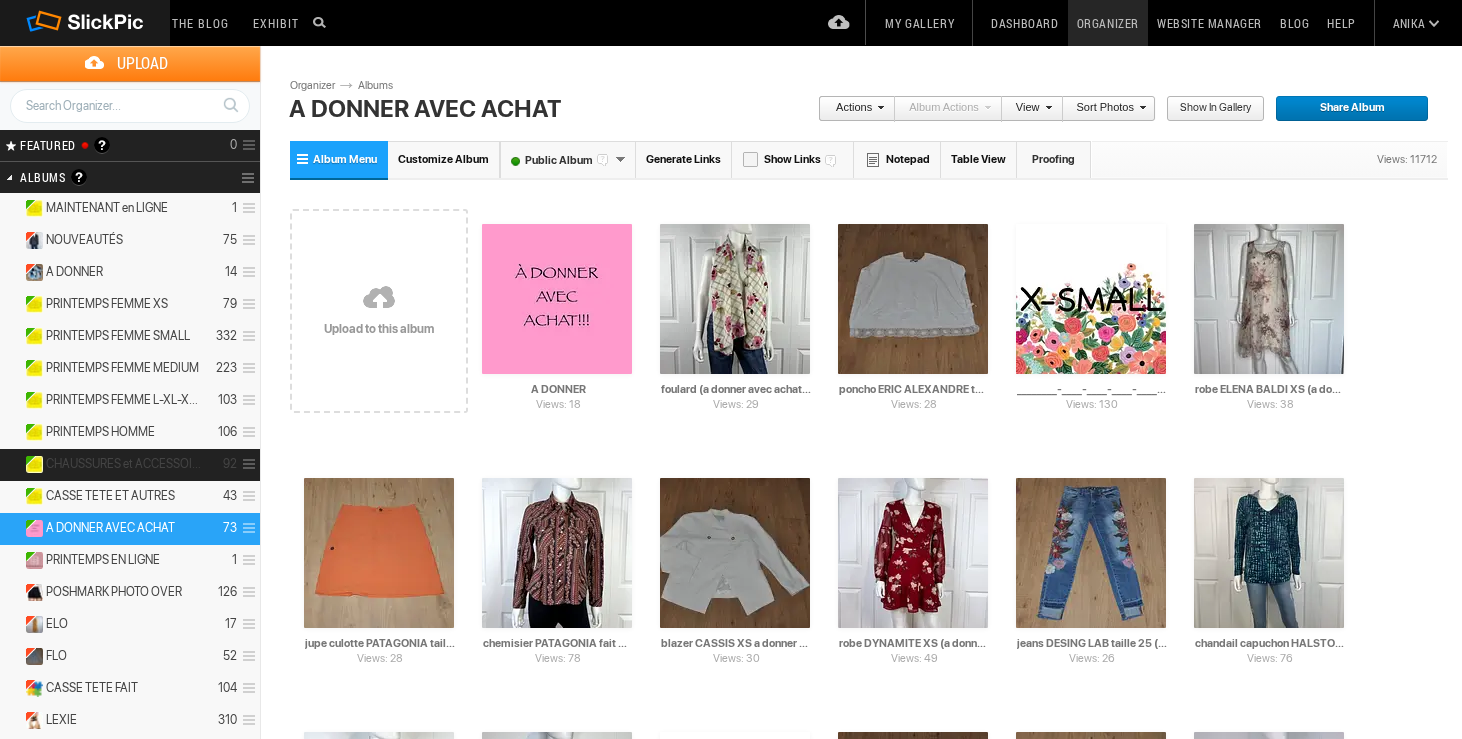 click on "CHAUSSURES et ACCESSOIRES" at bounding box center (124, 464) 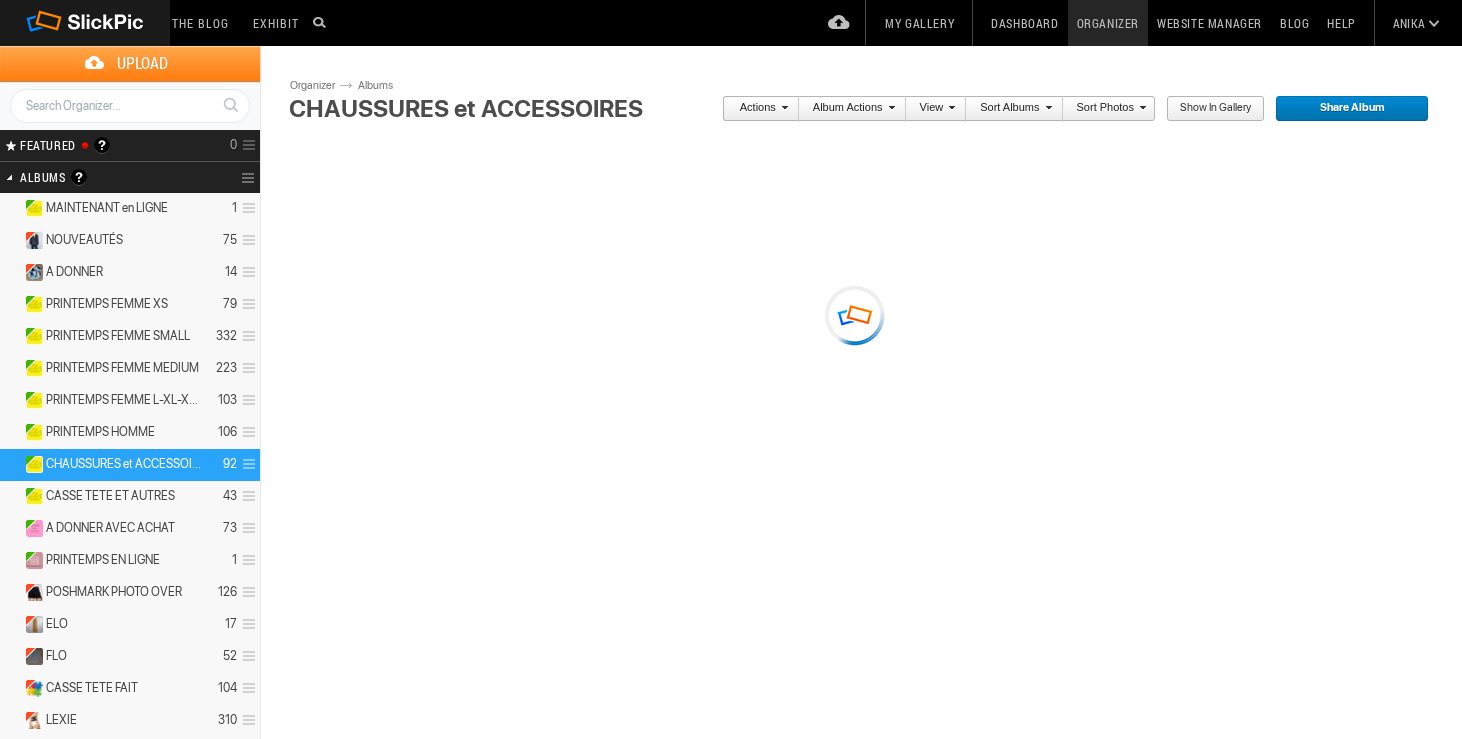 scroll, scrollTop: 0, scrollLeft: 0, axis: both 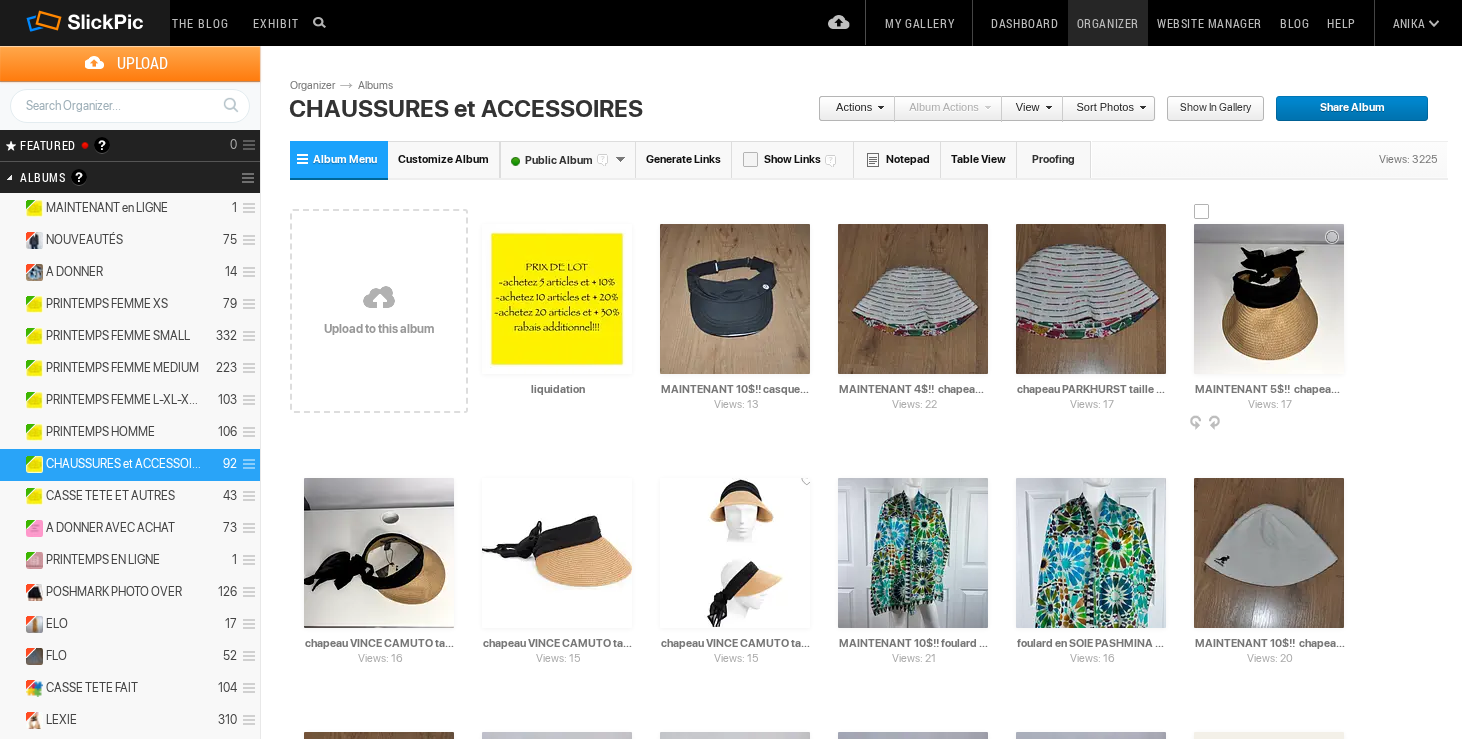 click on "Views: 17 AI MAINTENANT 5$!!  chapeau VINCE CAMUTO taille unique 25$(NEUF)
HTML:
Direct:
Forum:
Photo ID:
22093674
More..." at bounding box center [1269, 299] 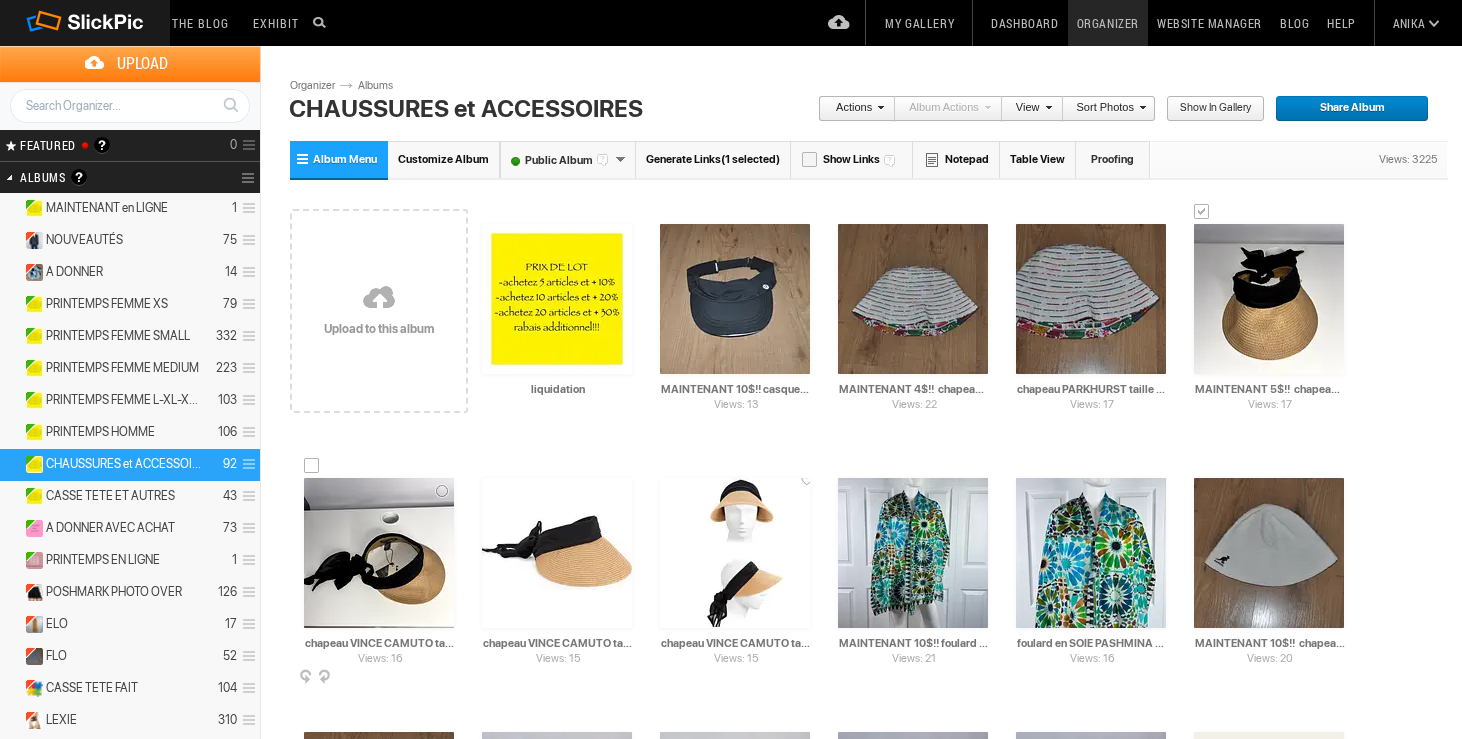 click at bounding box center (312, 466) 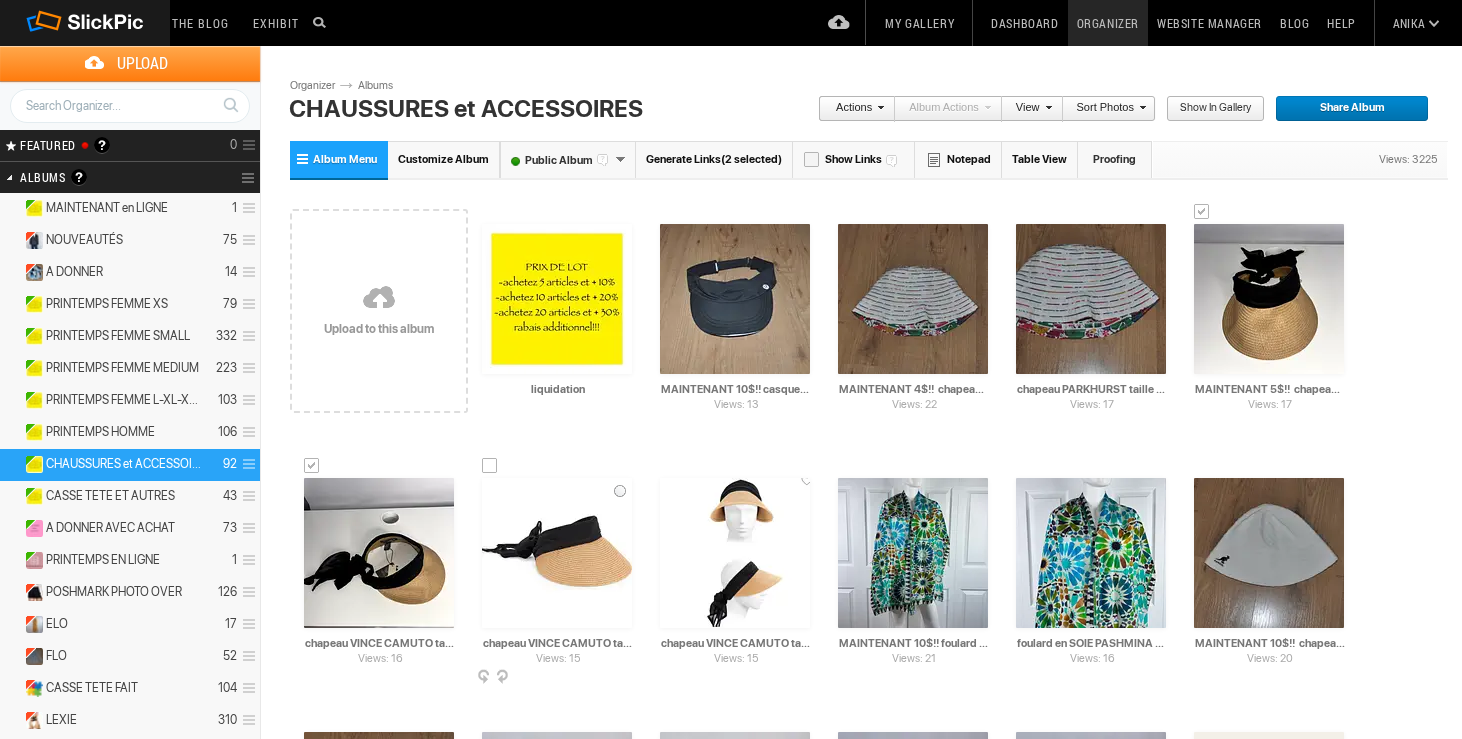 click at bounding box center [490, 466] 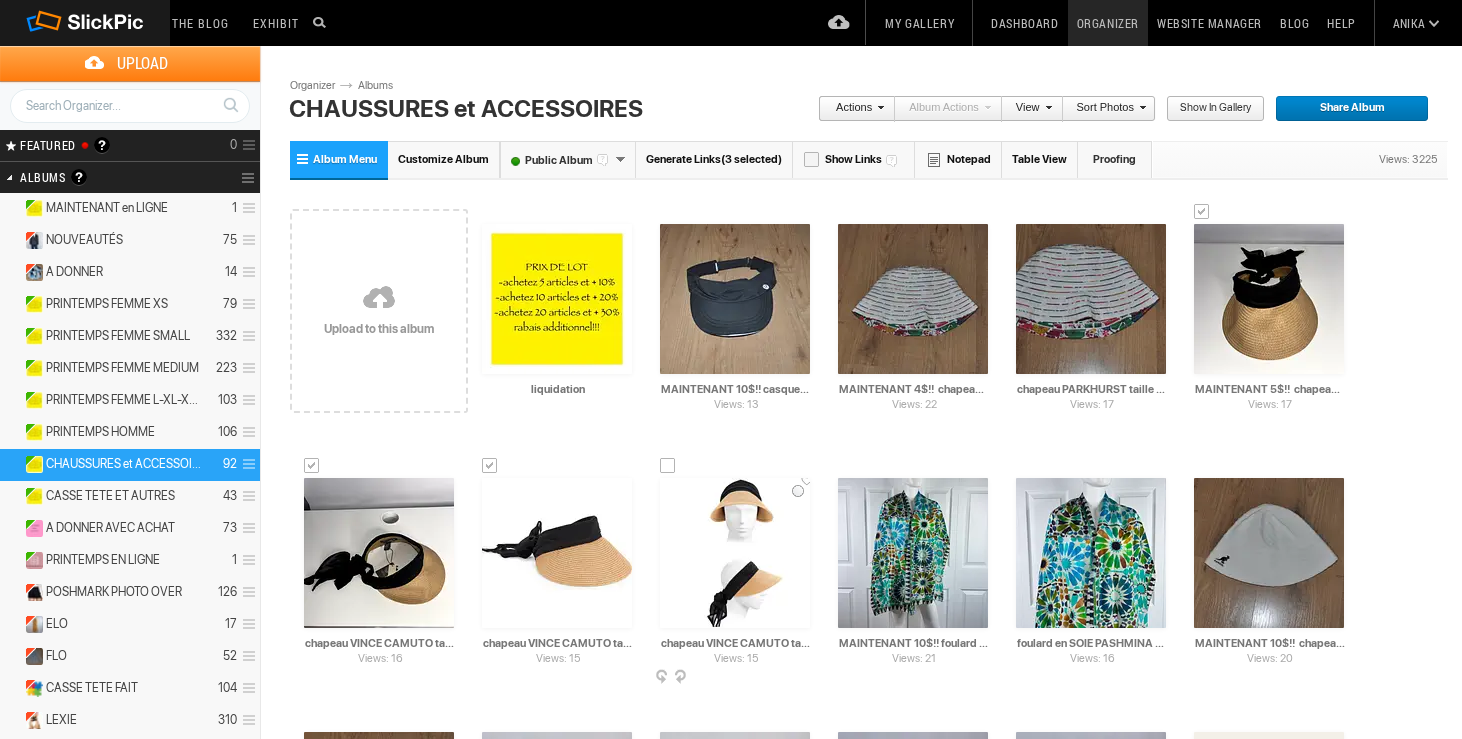 click at bounding box center (668, 466) 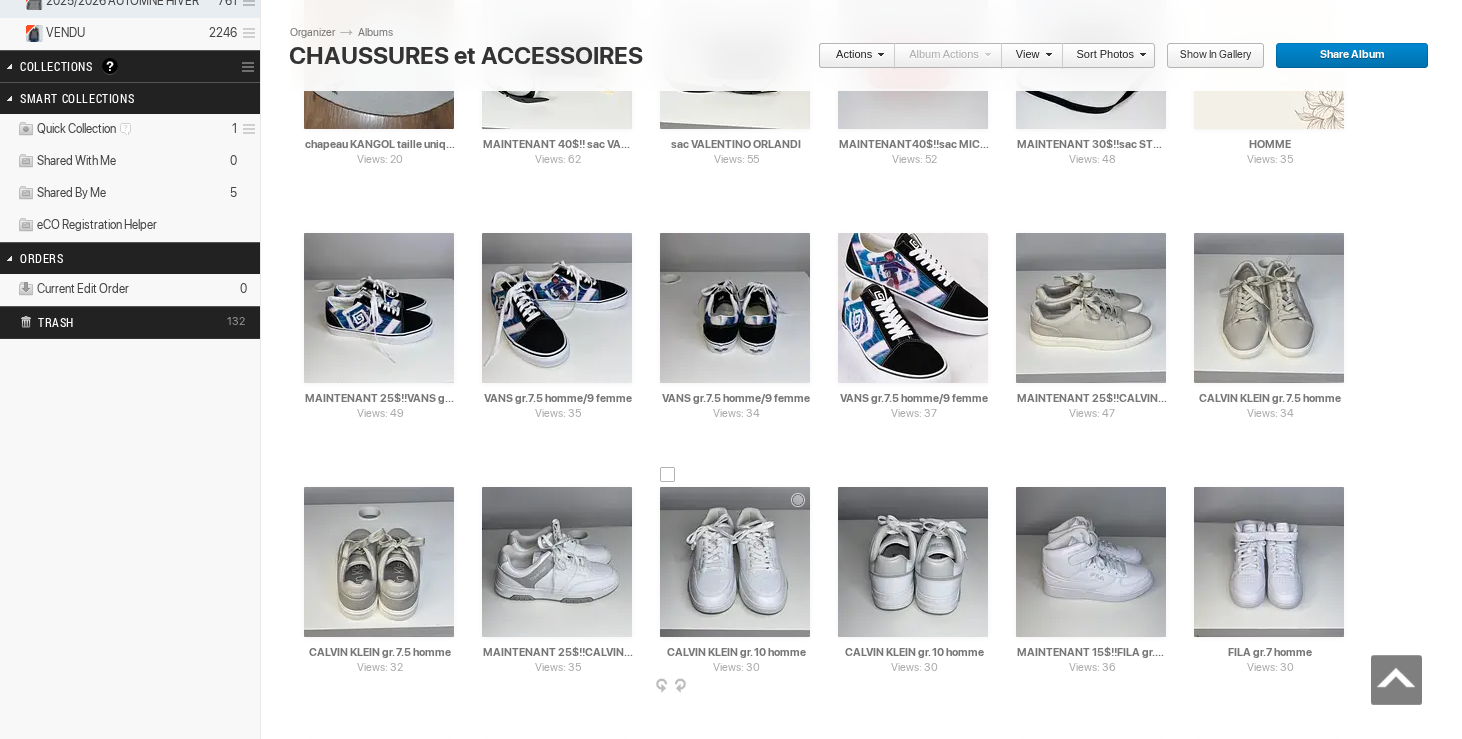 scroll, scrollTop: 786, scrollLeft: 0, axis: vertical 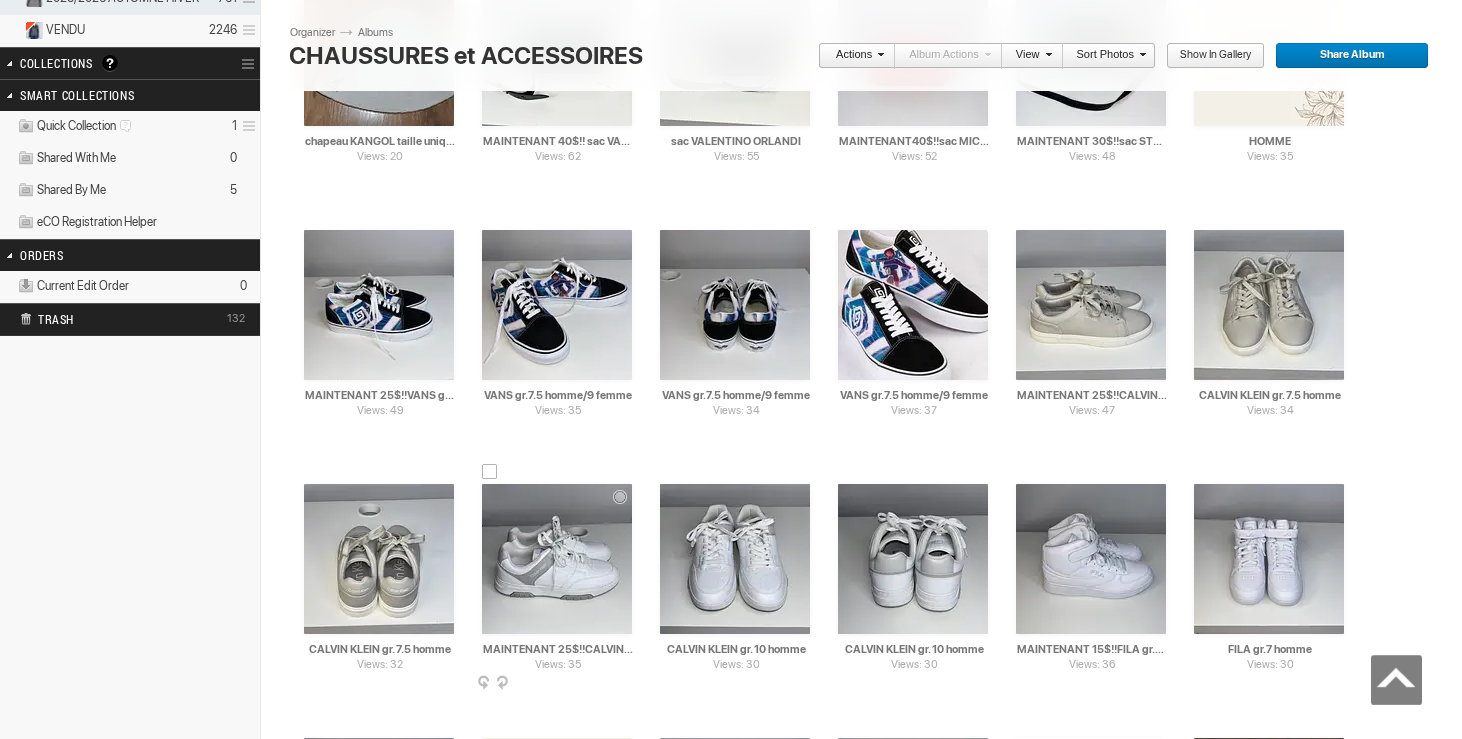 click at bounding box center [490, 472] 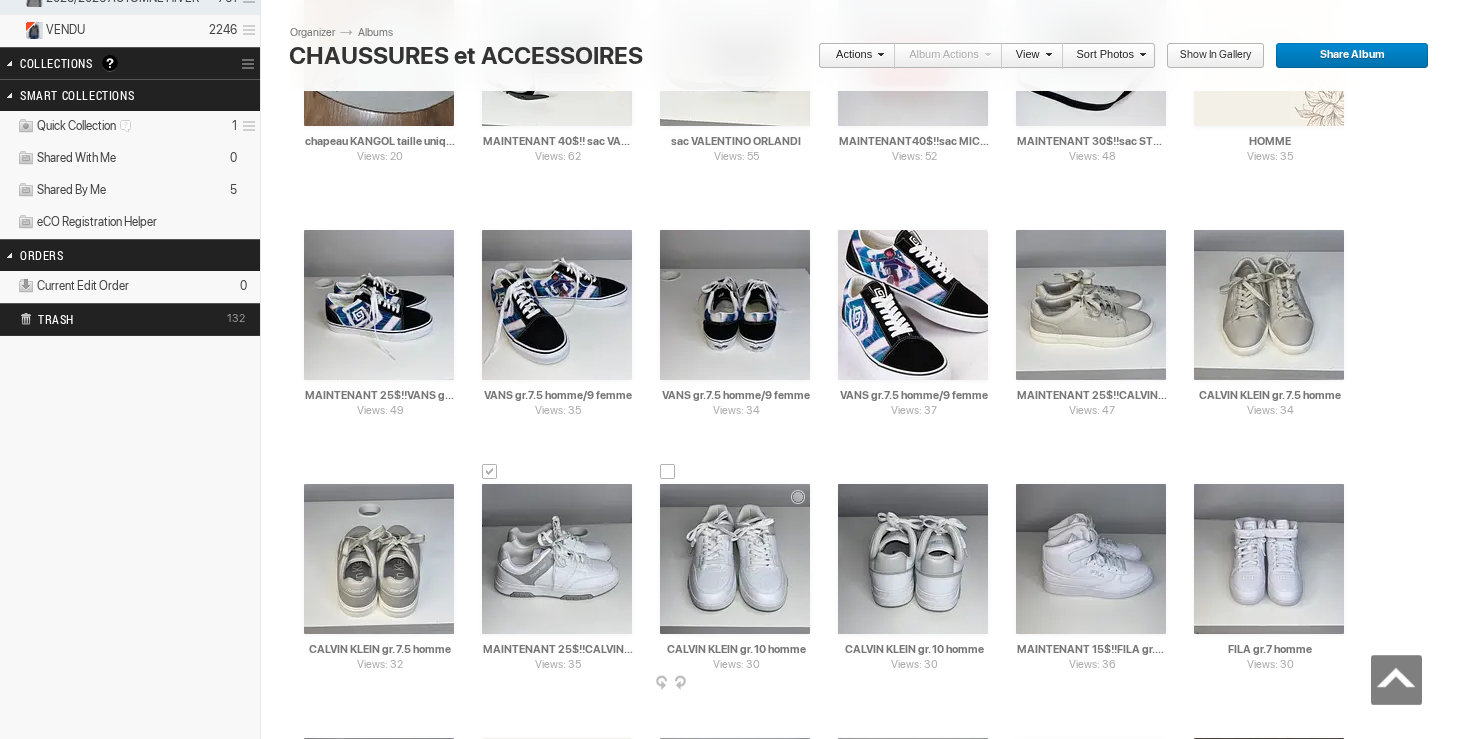 click at bounding box center (668, 472) 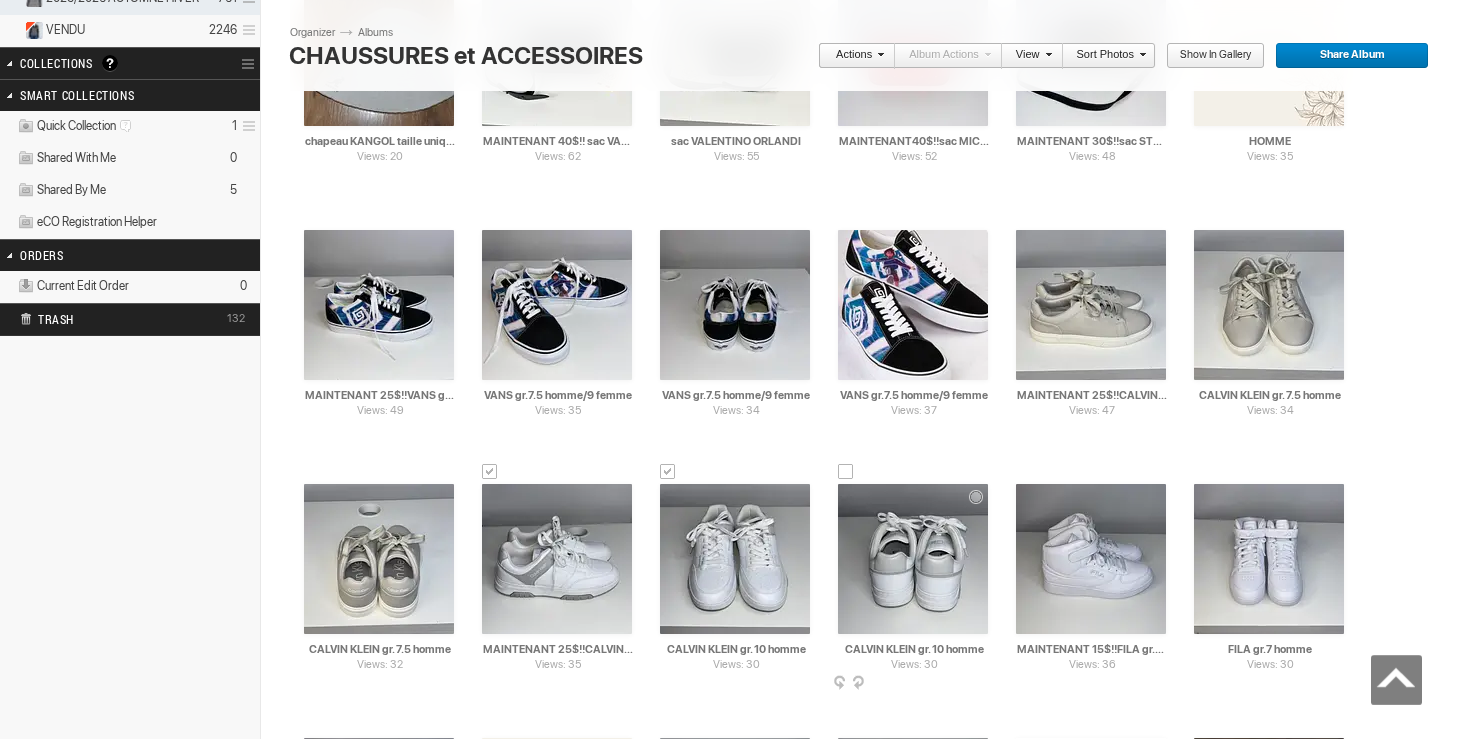 click at bounding box center [846, 472] 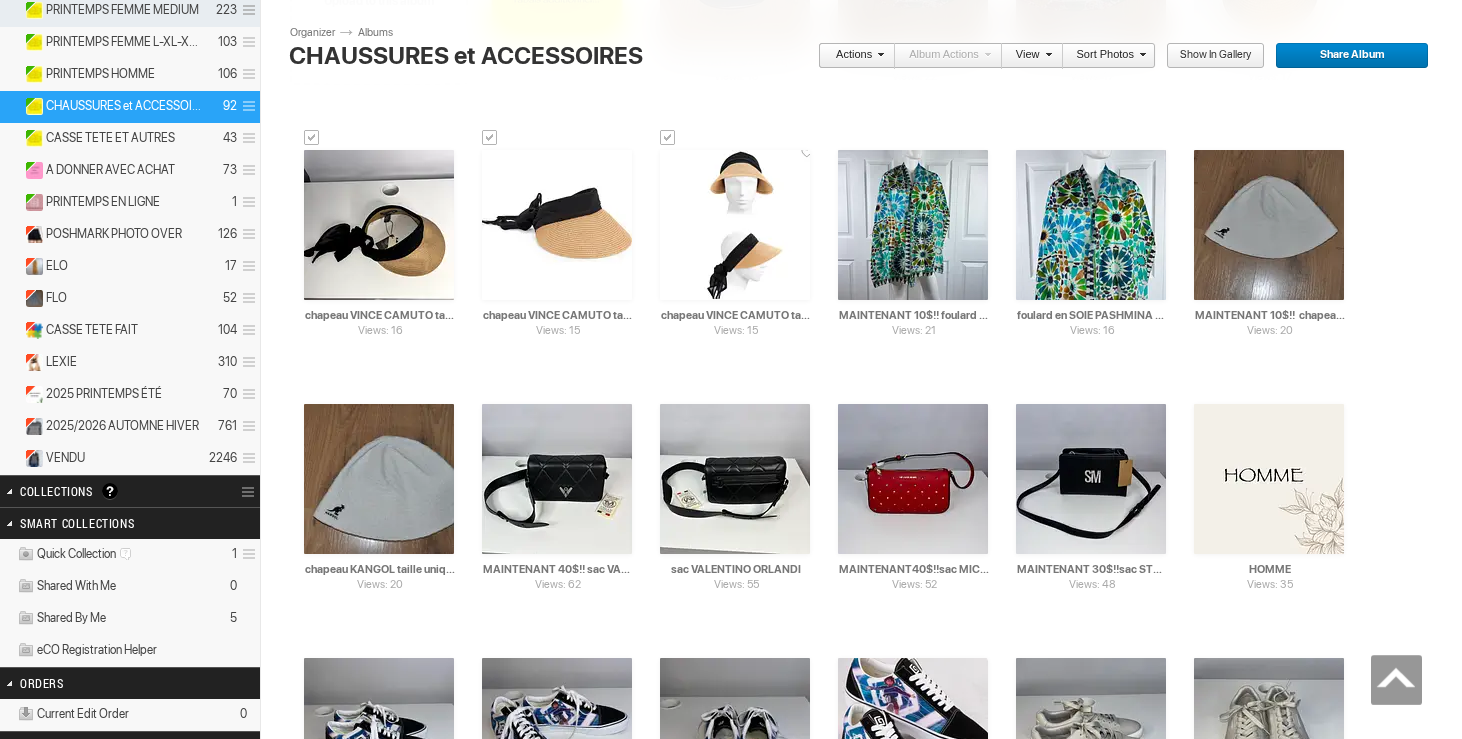 scroll, scrollTop: 0, scrollLeft: 0, axis: both 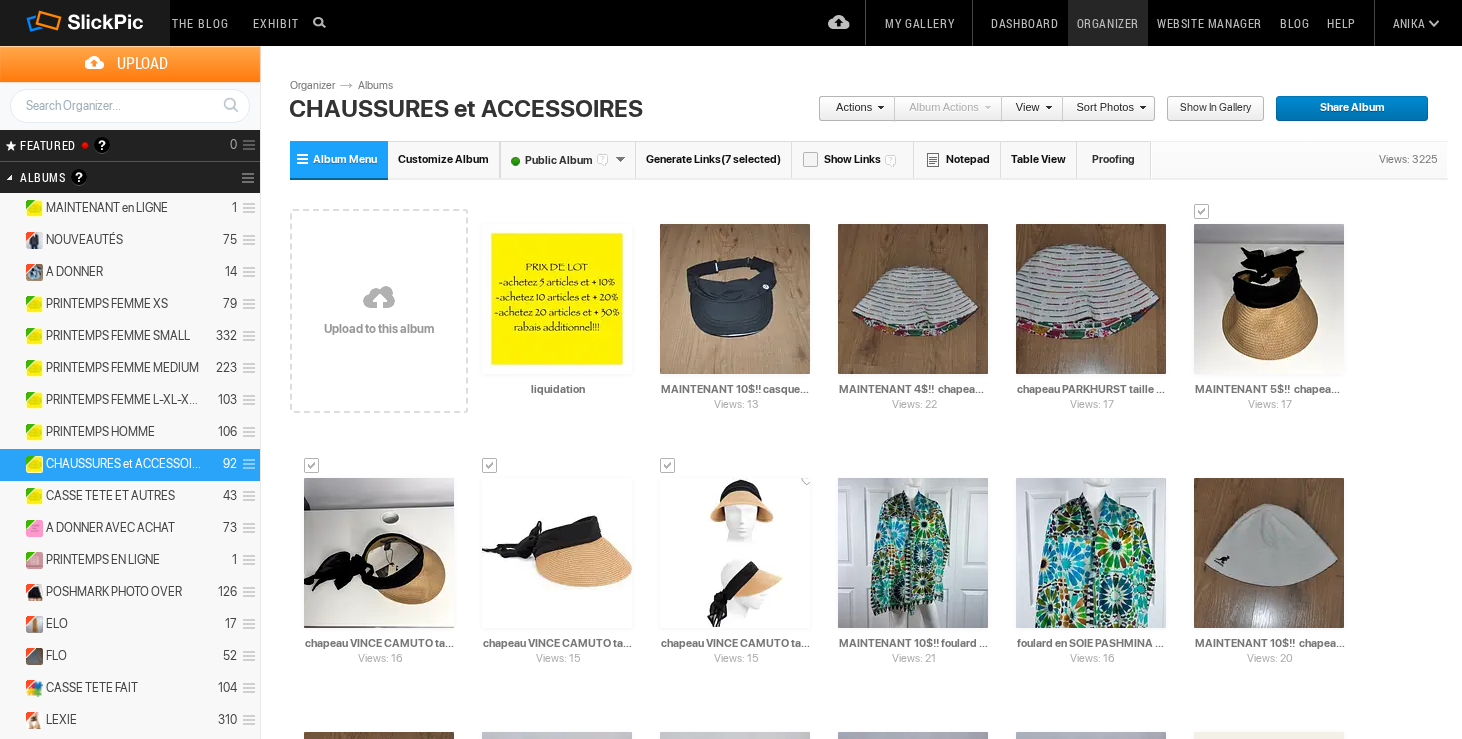 click at bounding box center (878, 107) 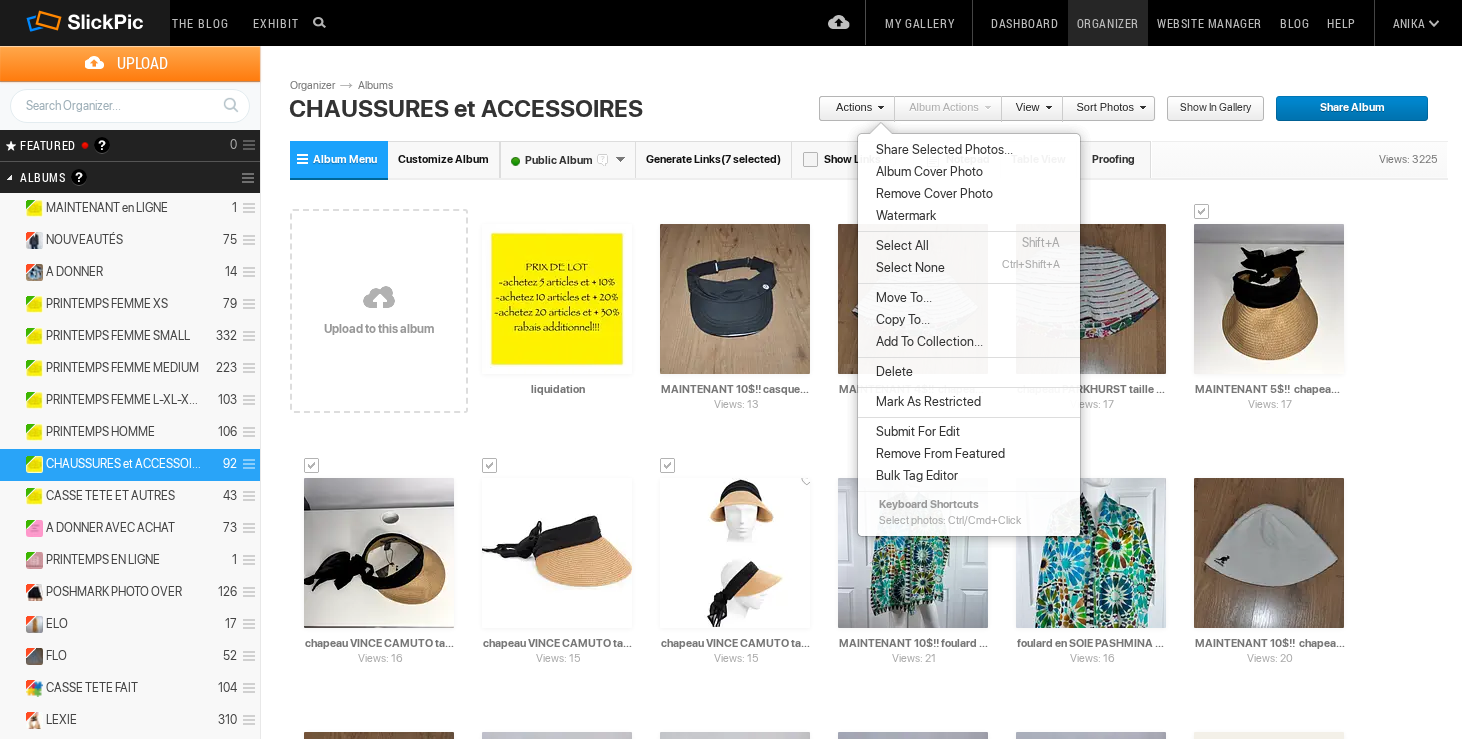 click on "Move To..." at bounding box center [901, 298] 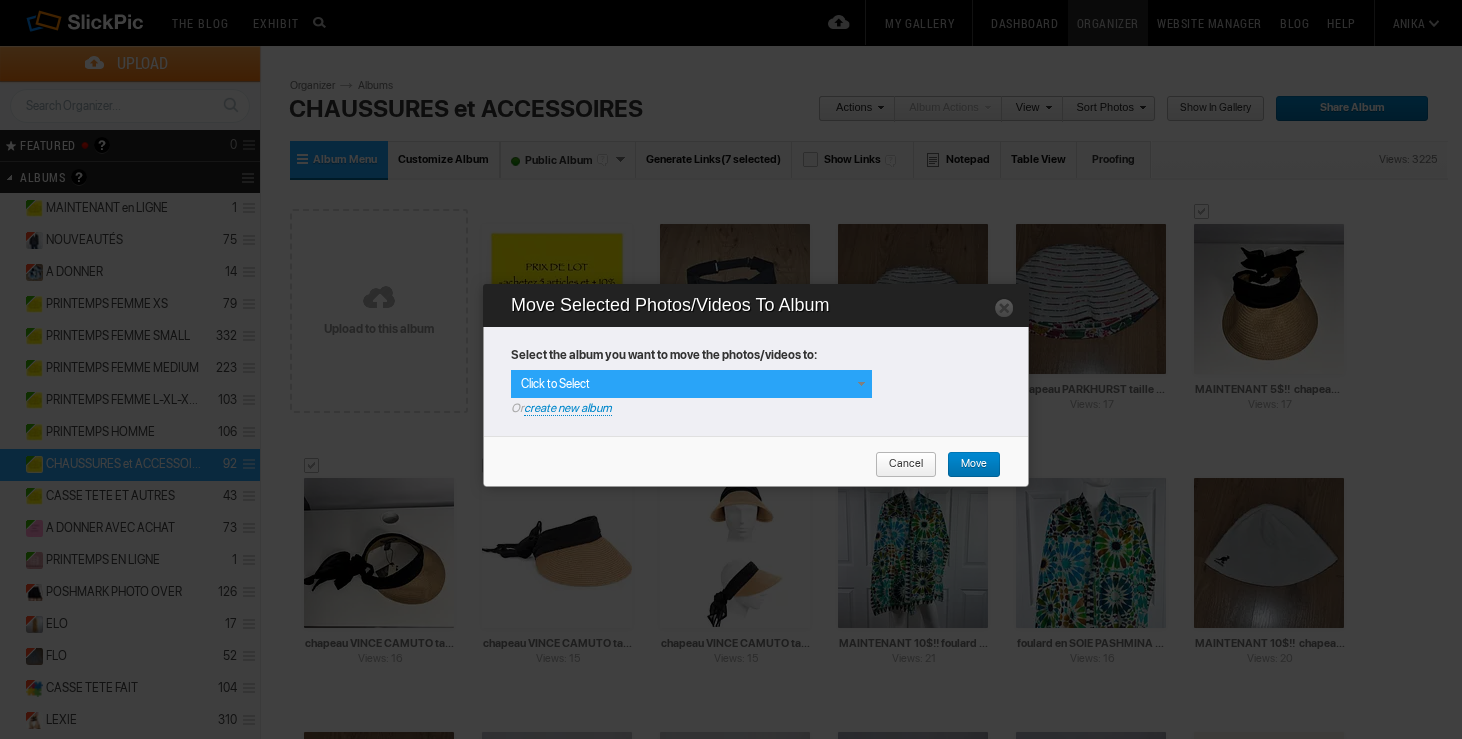 click at bounding box center (861, 384) 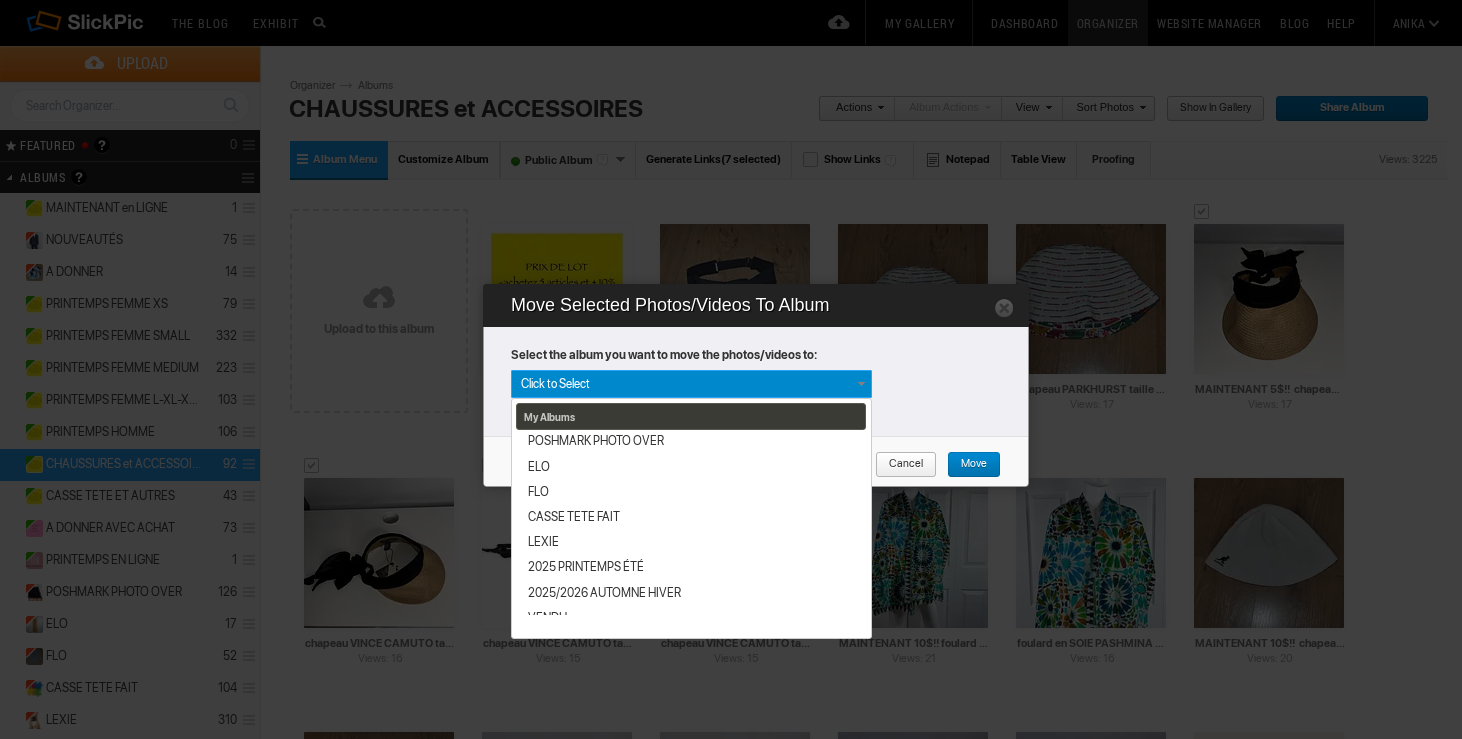 scroll, scrollTop: 340, scrollLeft: 0, axis: vertical 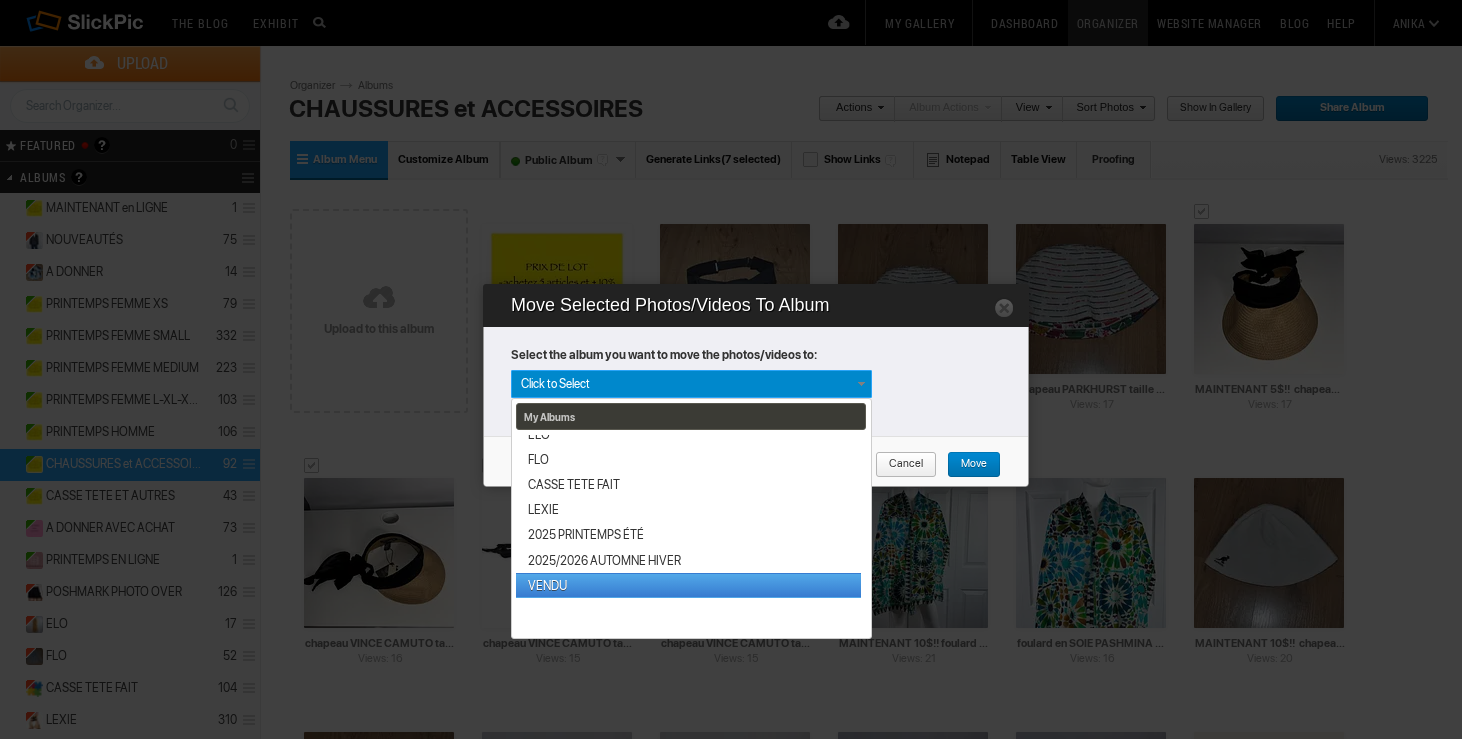click on "VENDU" at bounding box center (688, 585) 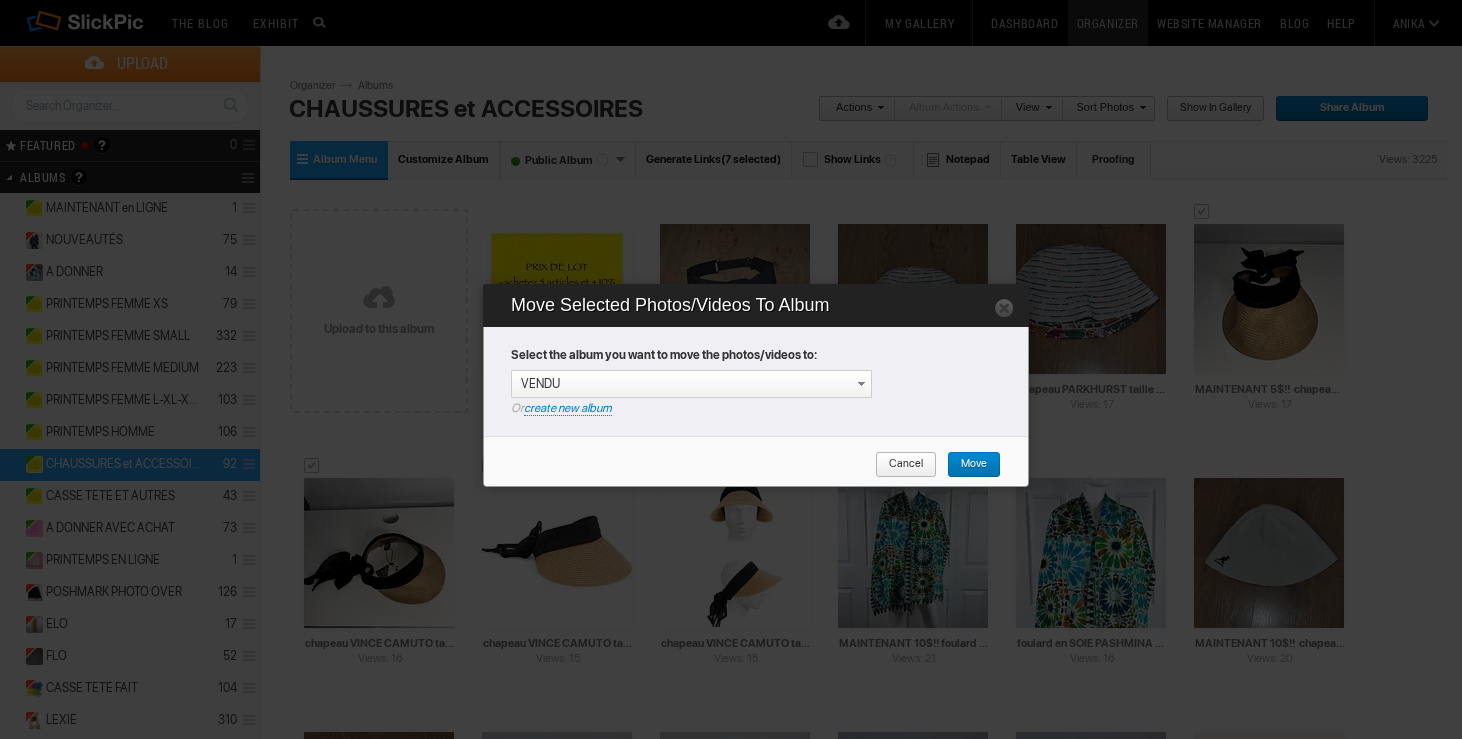 click on "Move" at bounding box center [967, 465] 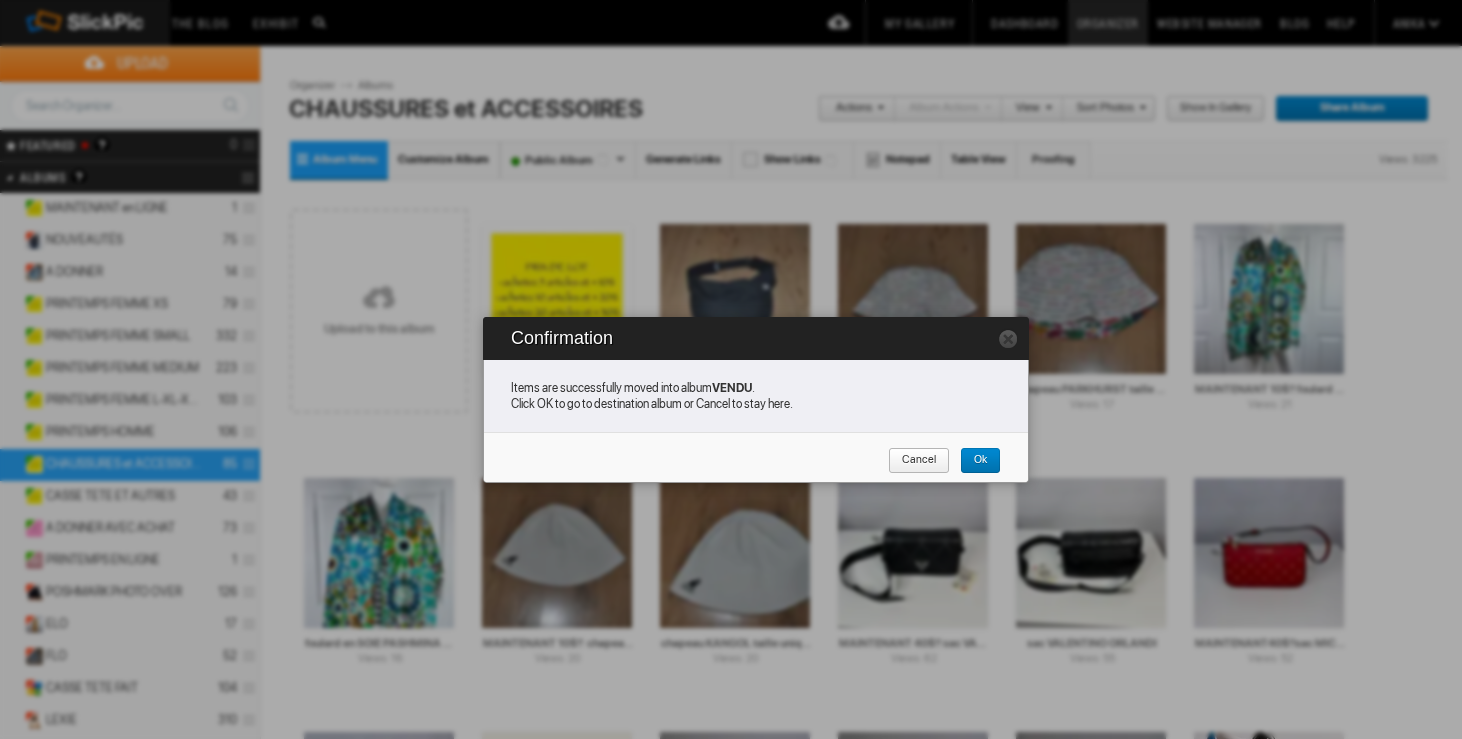 click on "Cancel" at bounding box center [919, 461] 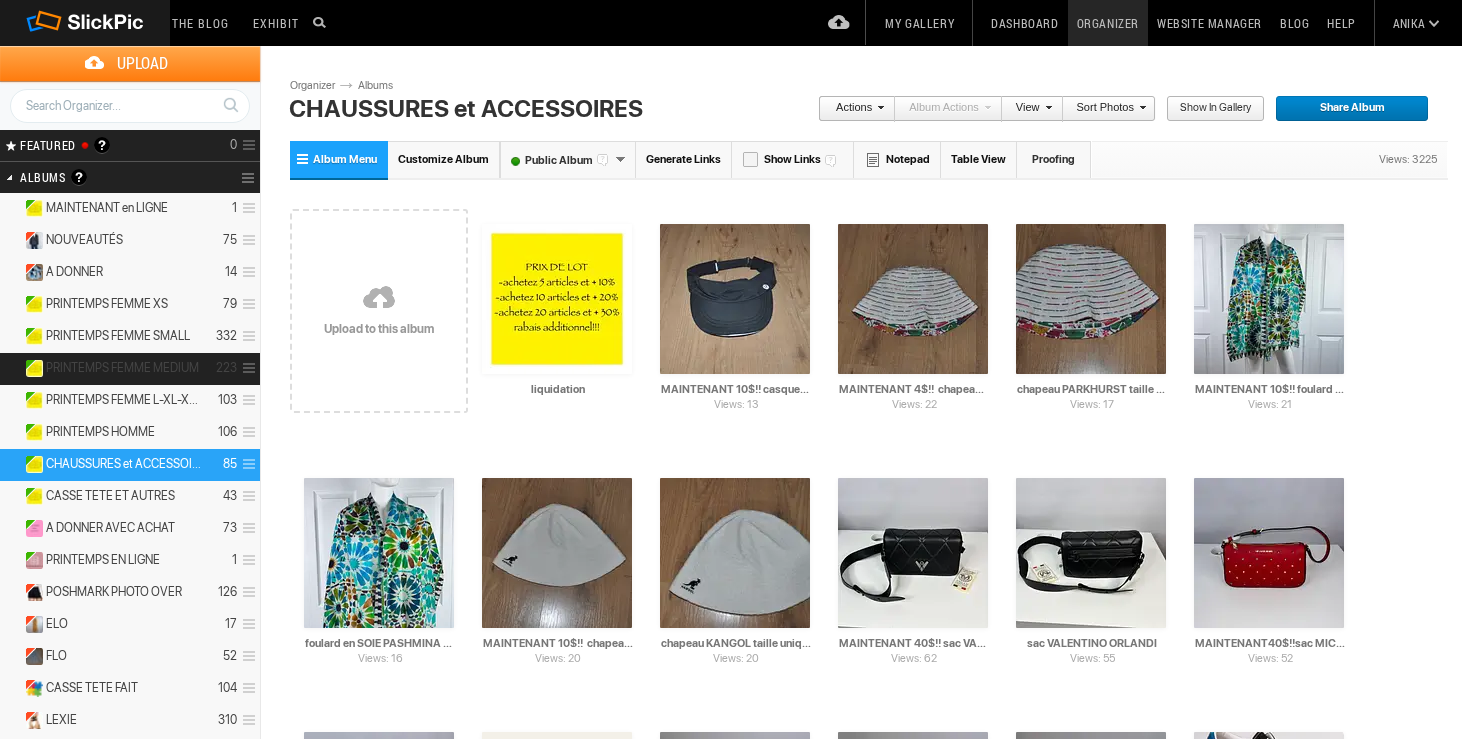 click on "PRINTEMPS FEMME MEDIUM" at bounding box center (122, 368) 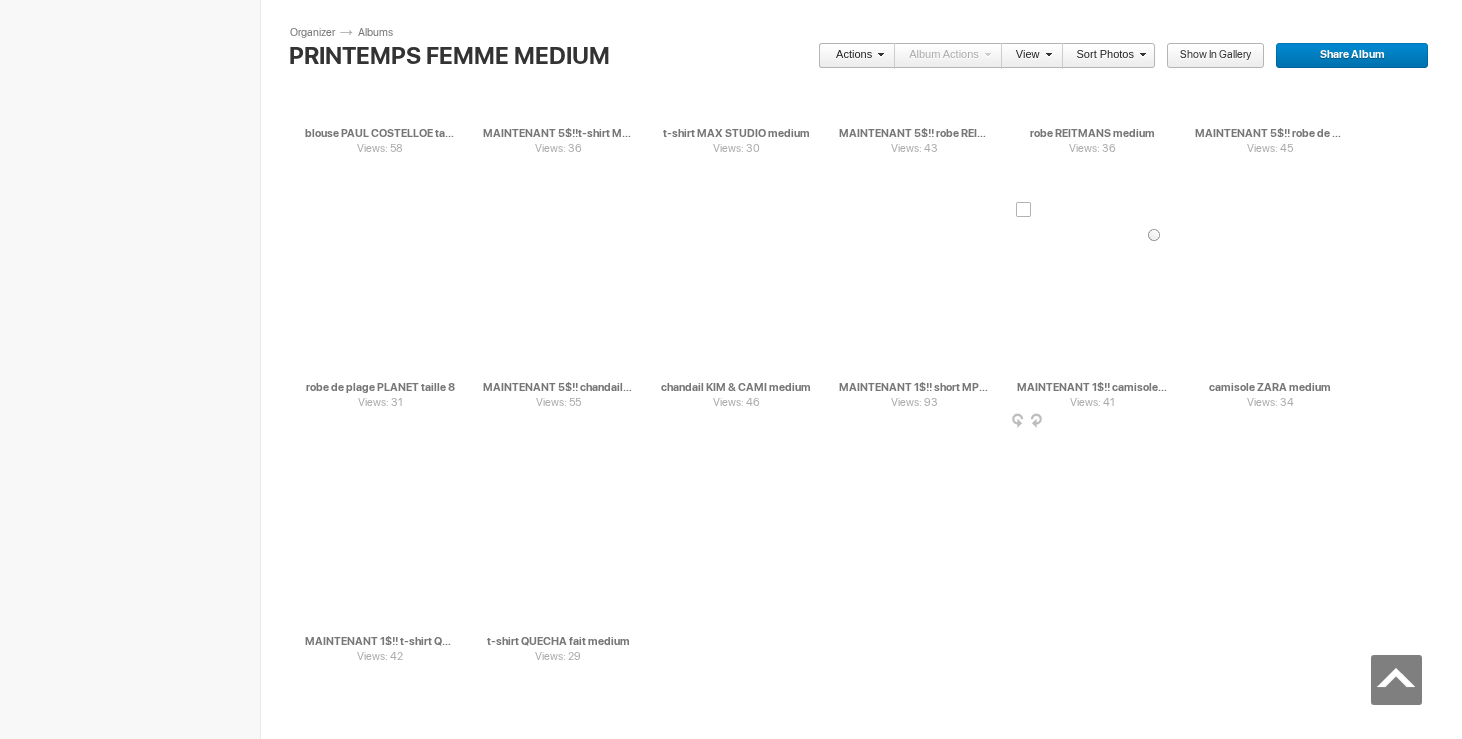 scroll, scrollTop: 9217, scrollLeft: 0, axis: vertical 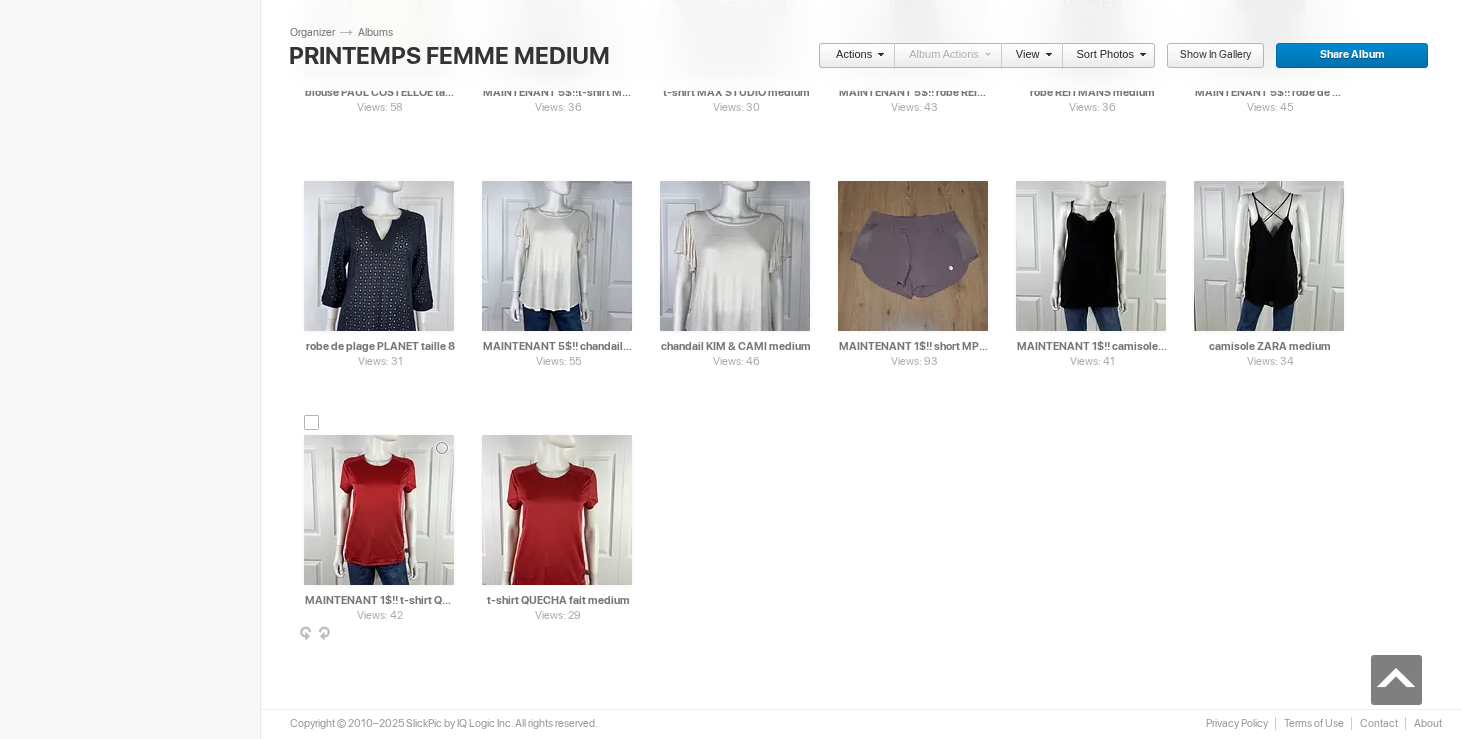 click at bounding box center (312, 423) 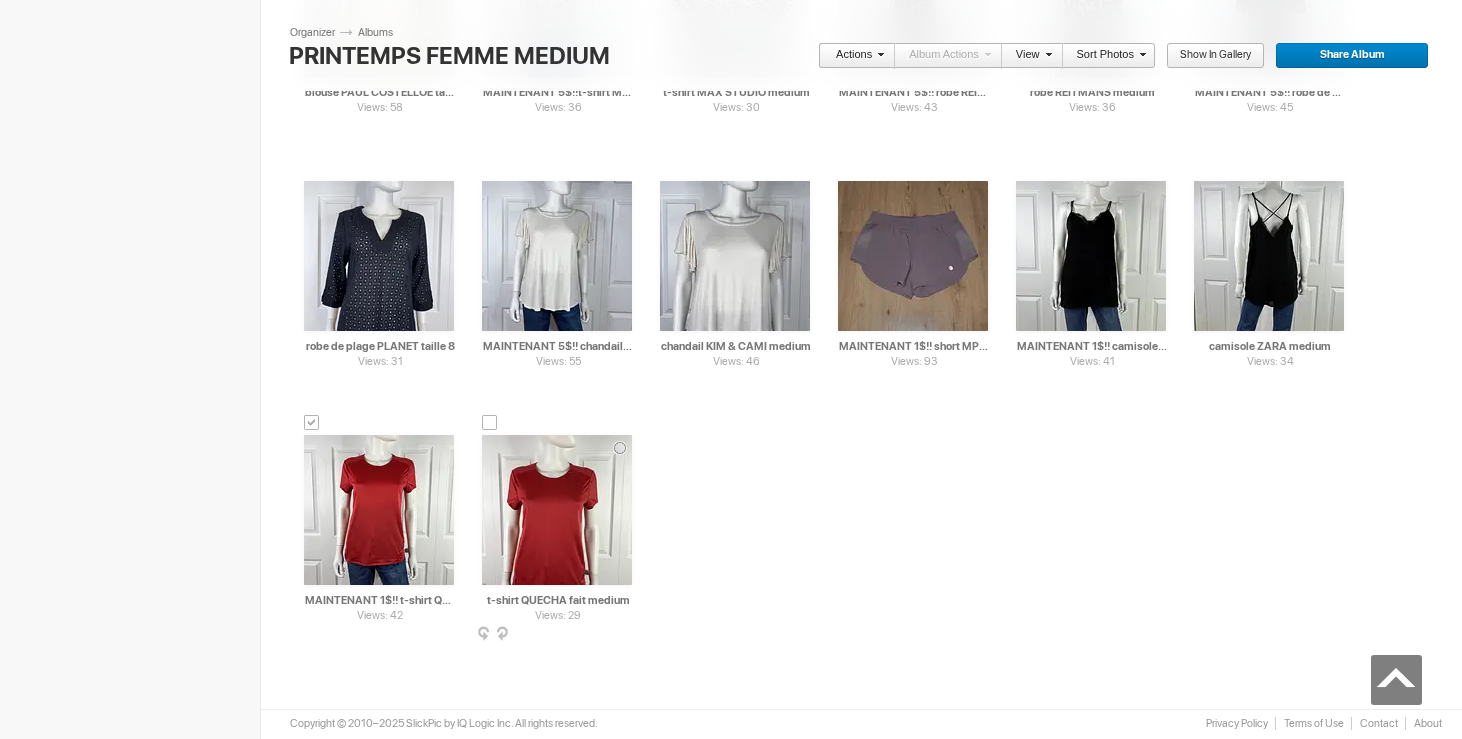 click at bounding box center [490, 423] 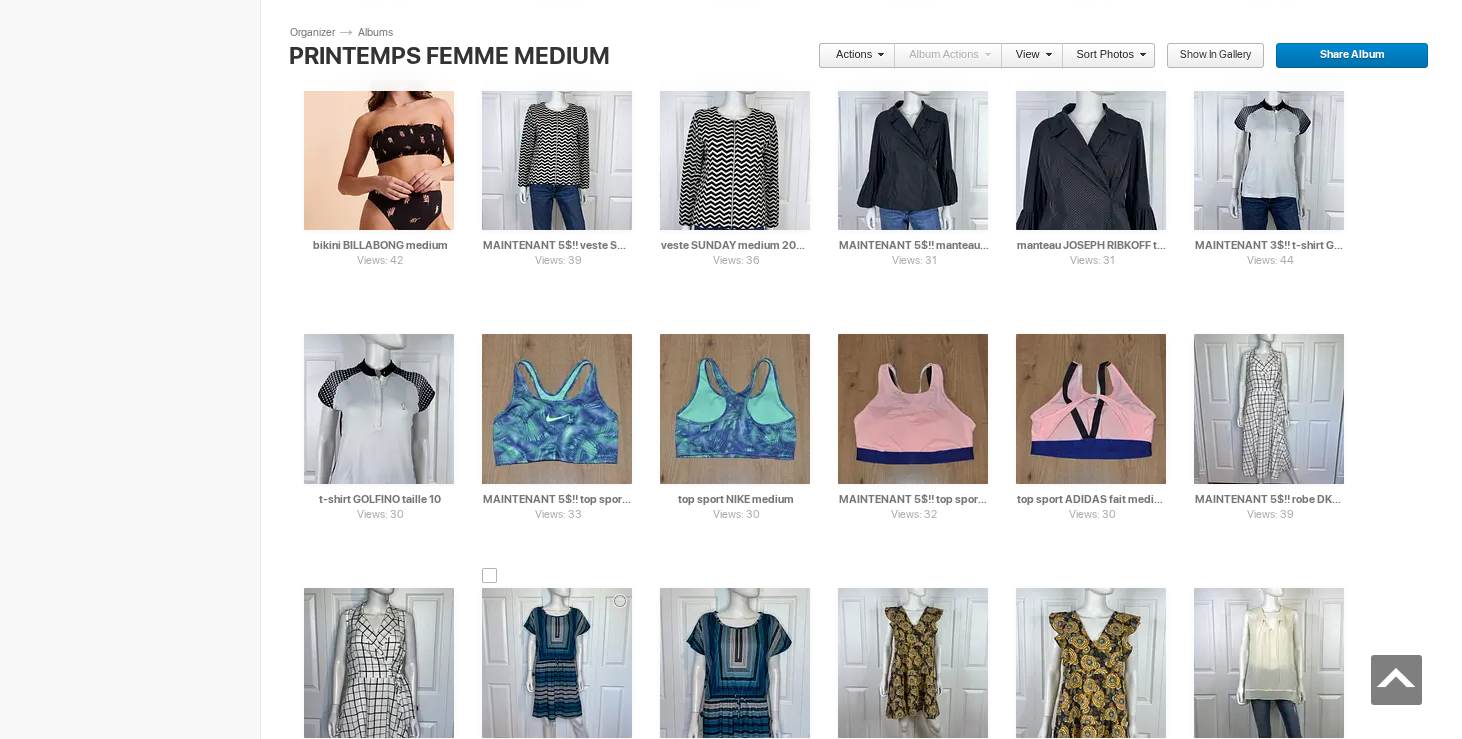 scroll, scrollTop: 8227, scrollLeft: 0, axis: vertical 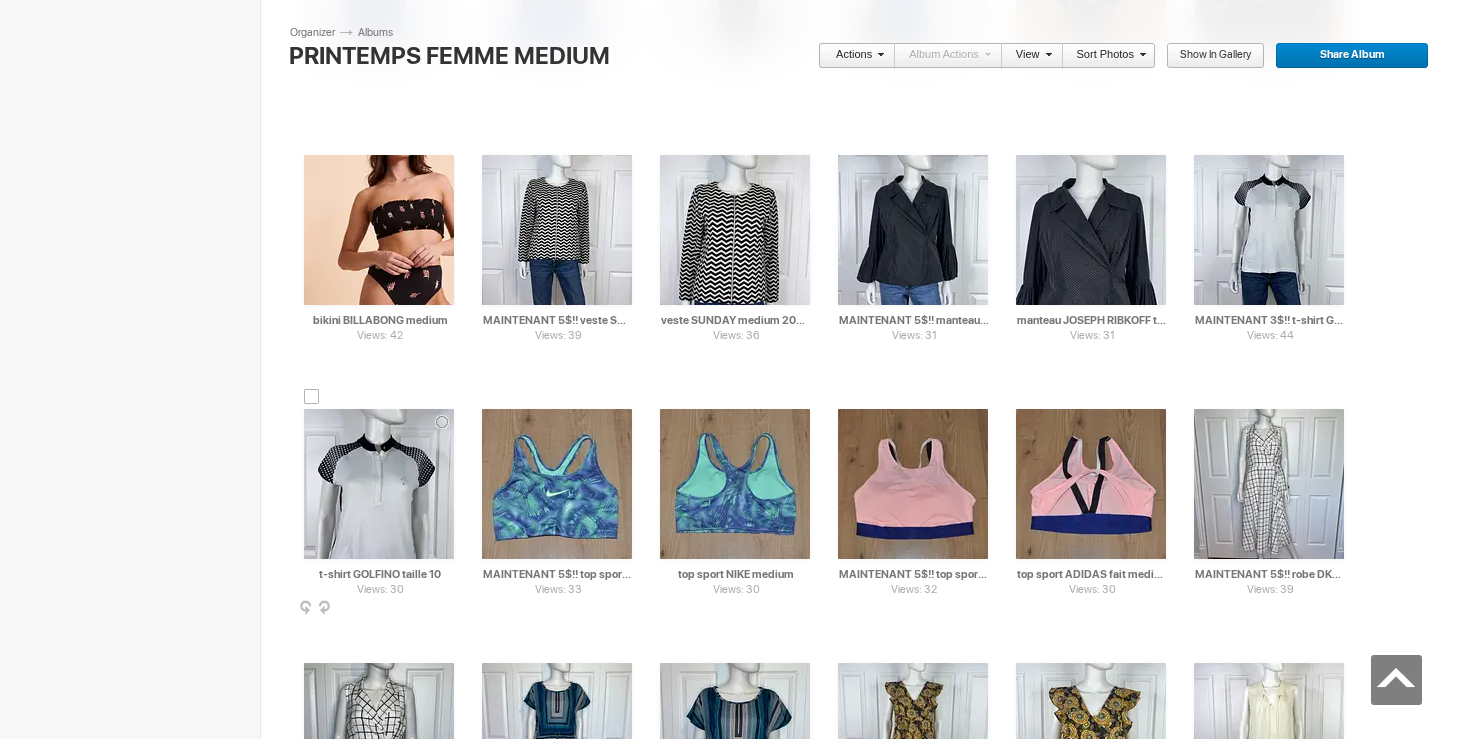 click at bounding box center [312, 397] 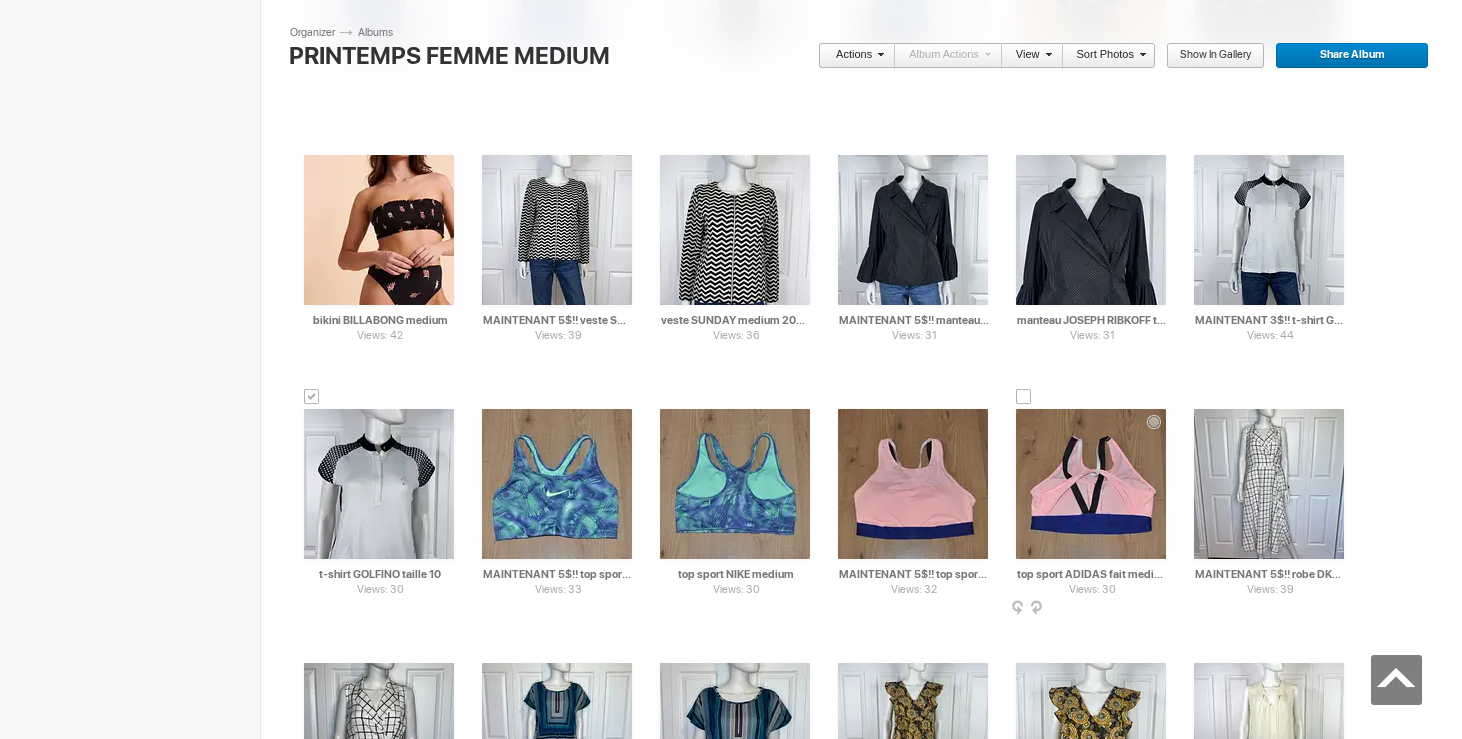 scroll, scrollTop: 8077, scrollLeft: 0, axis: vertical 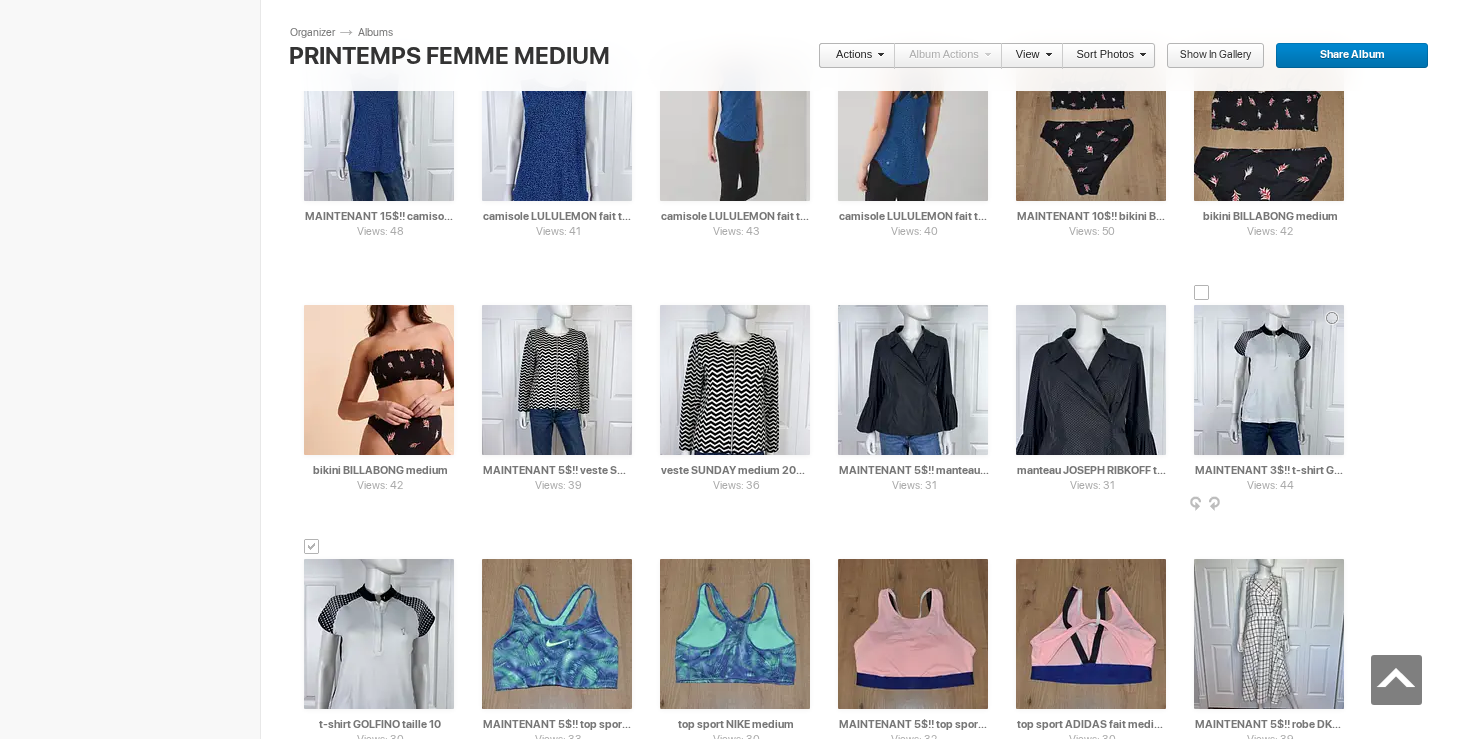 click at bounding box center [1202, 293] 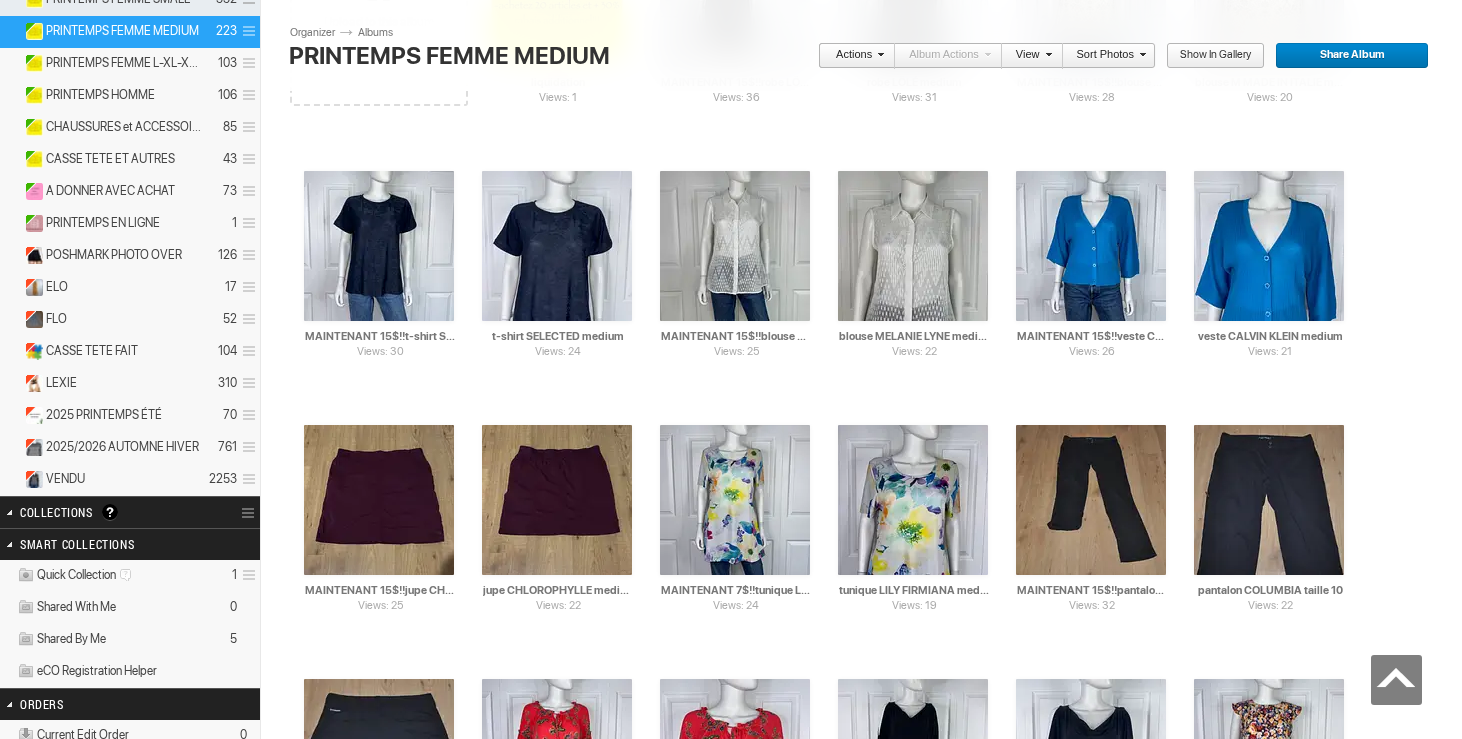 scroll, scrollTop: 0, scrollLeft: 0, axis: both 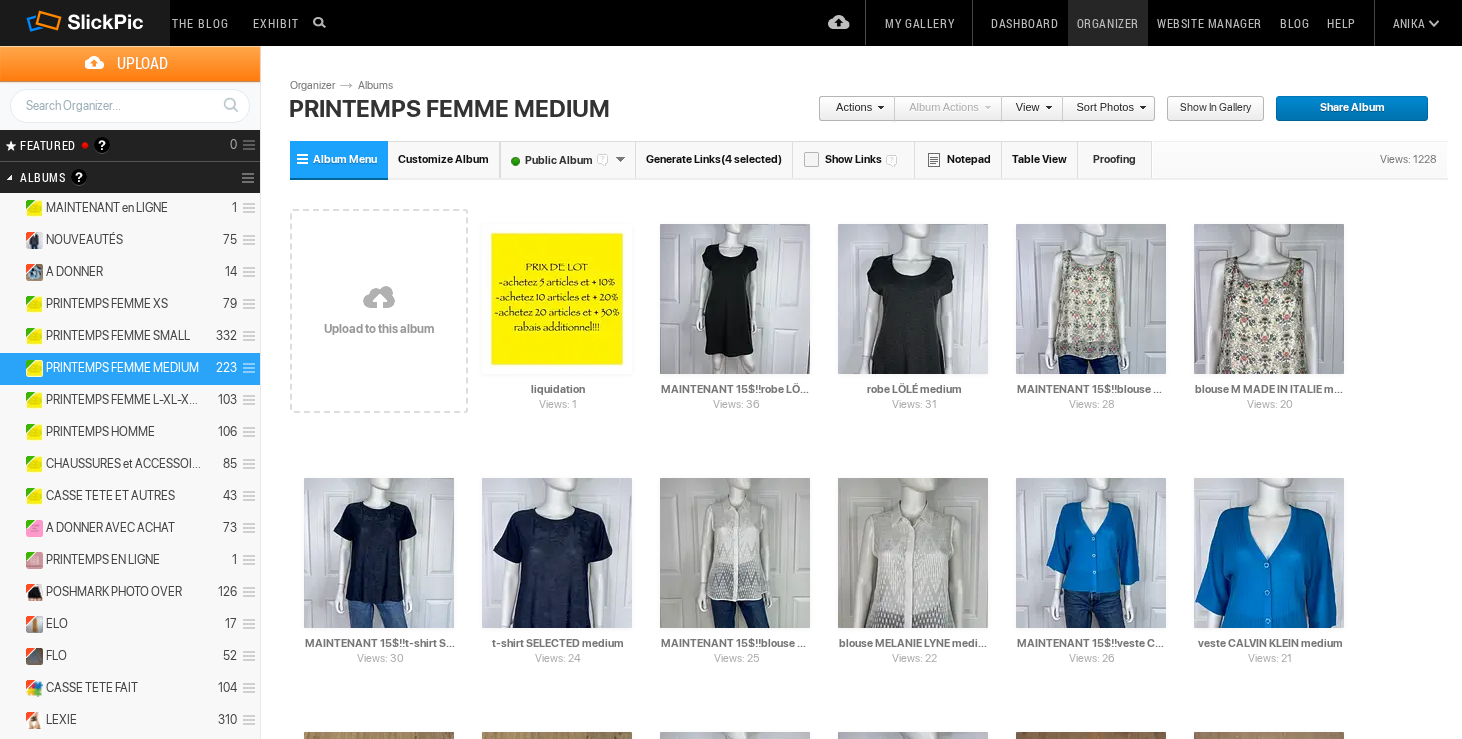 click at bounding box center [878, 107] 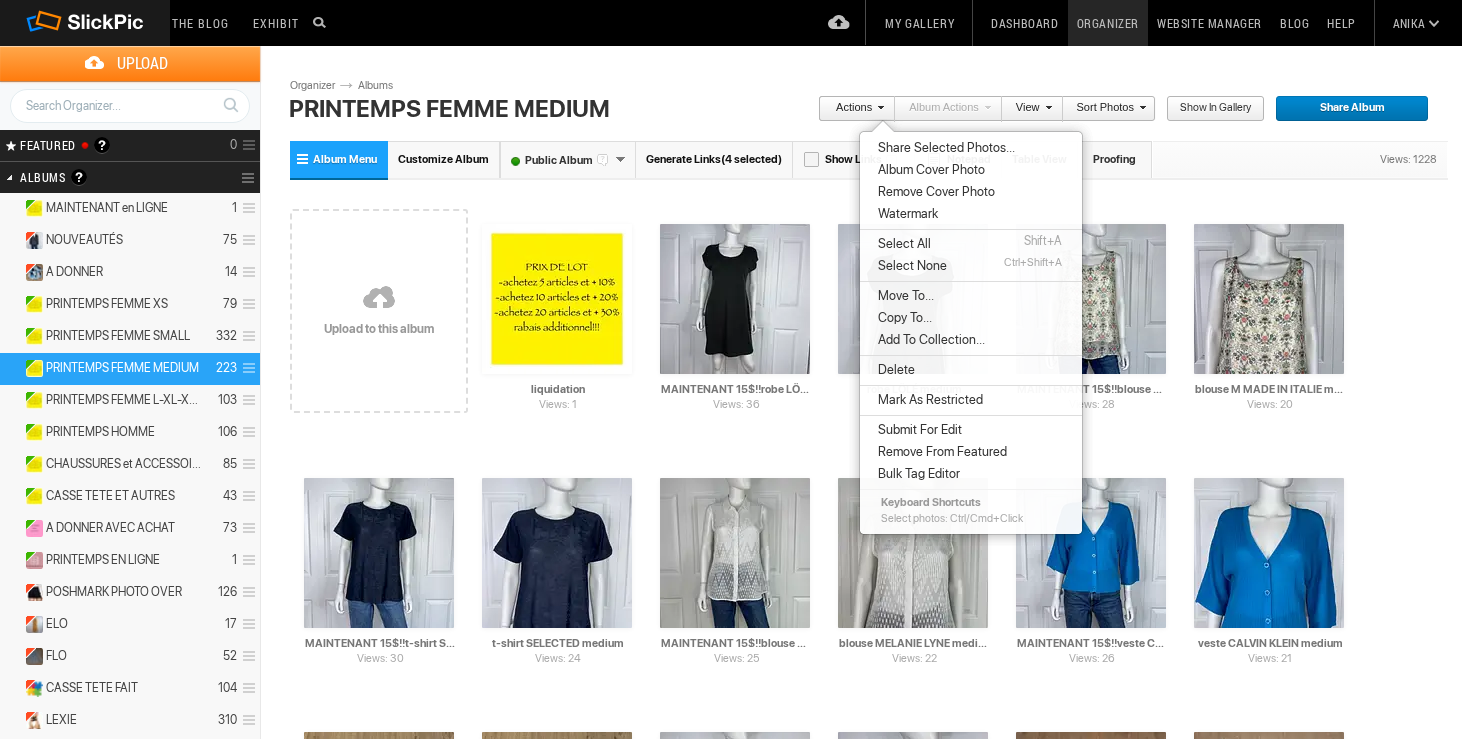 click on "Move To..." at bounding box center (971, 296) 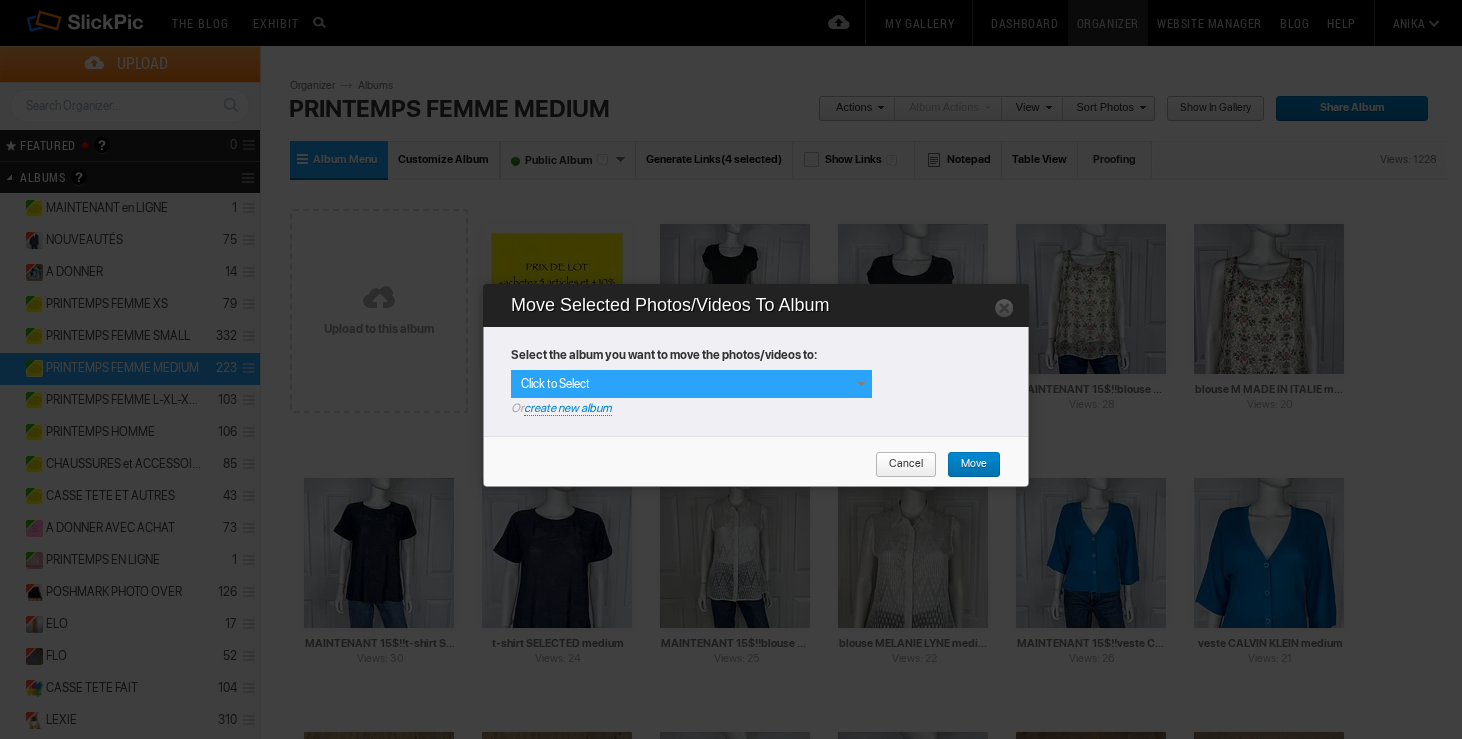 click at bounding box center [861, 384] 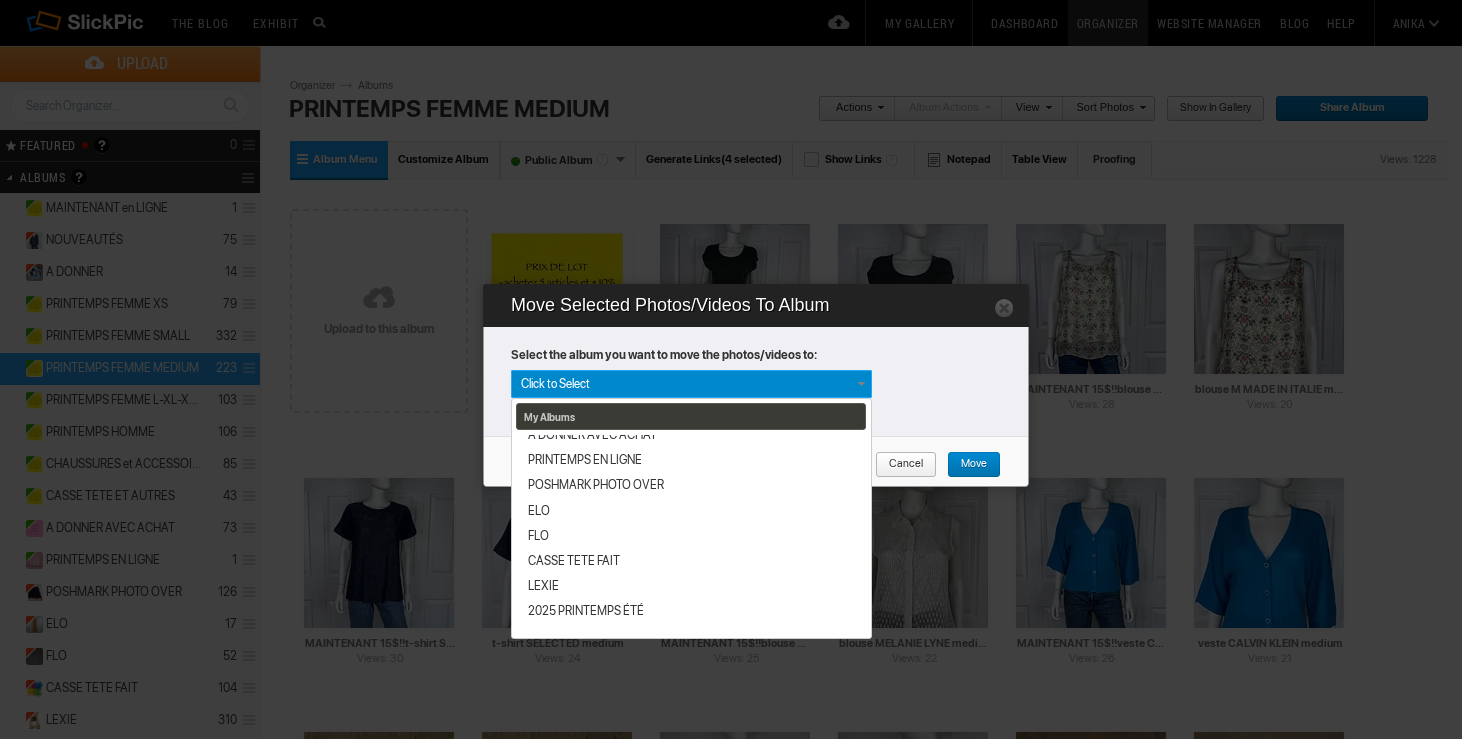 scroll, scrollTop: 340, scrollLeft: 0, axis: vertical 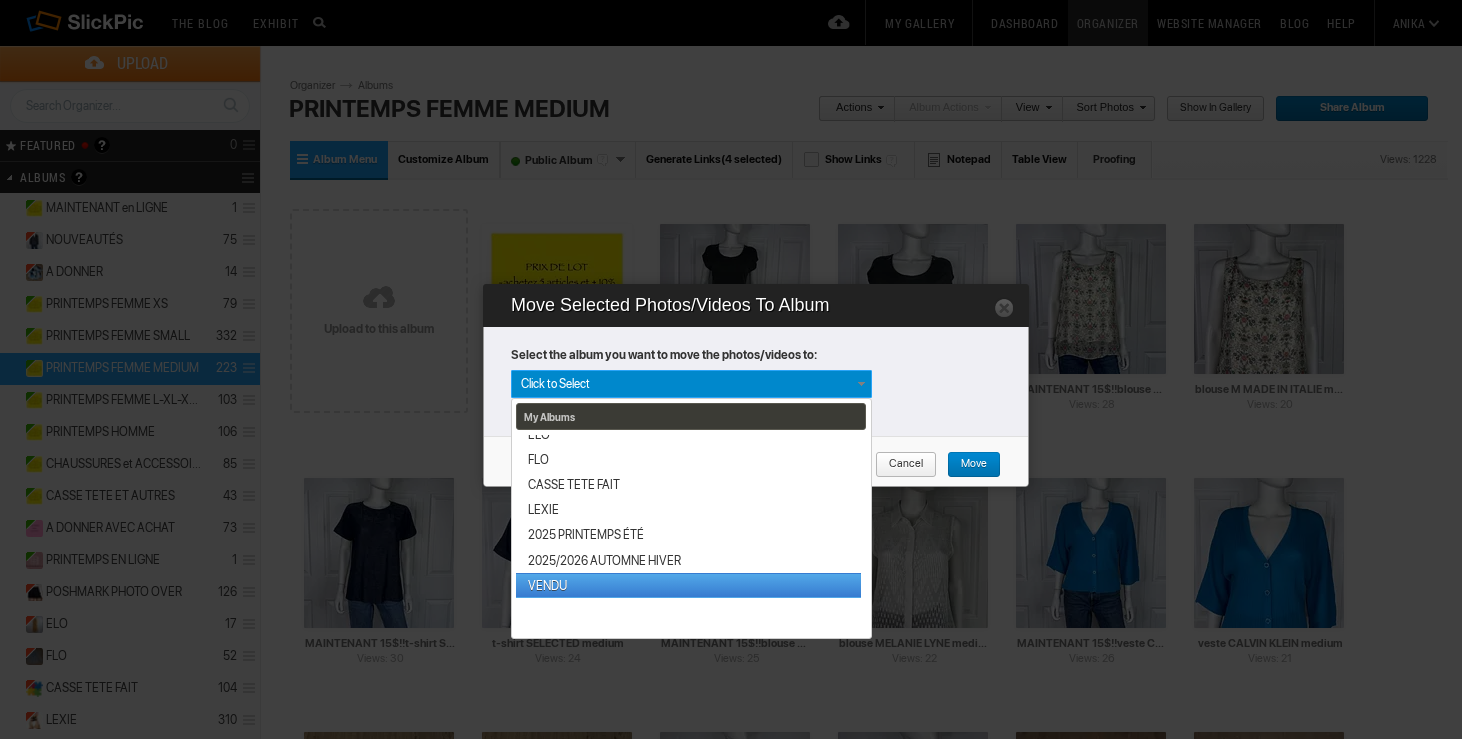 click on "VENDU" at bounding box center [688, 585] 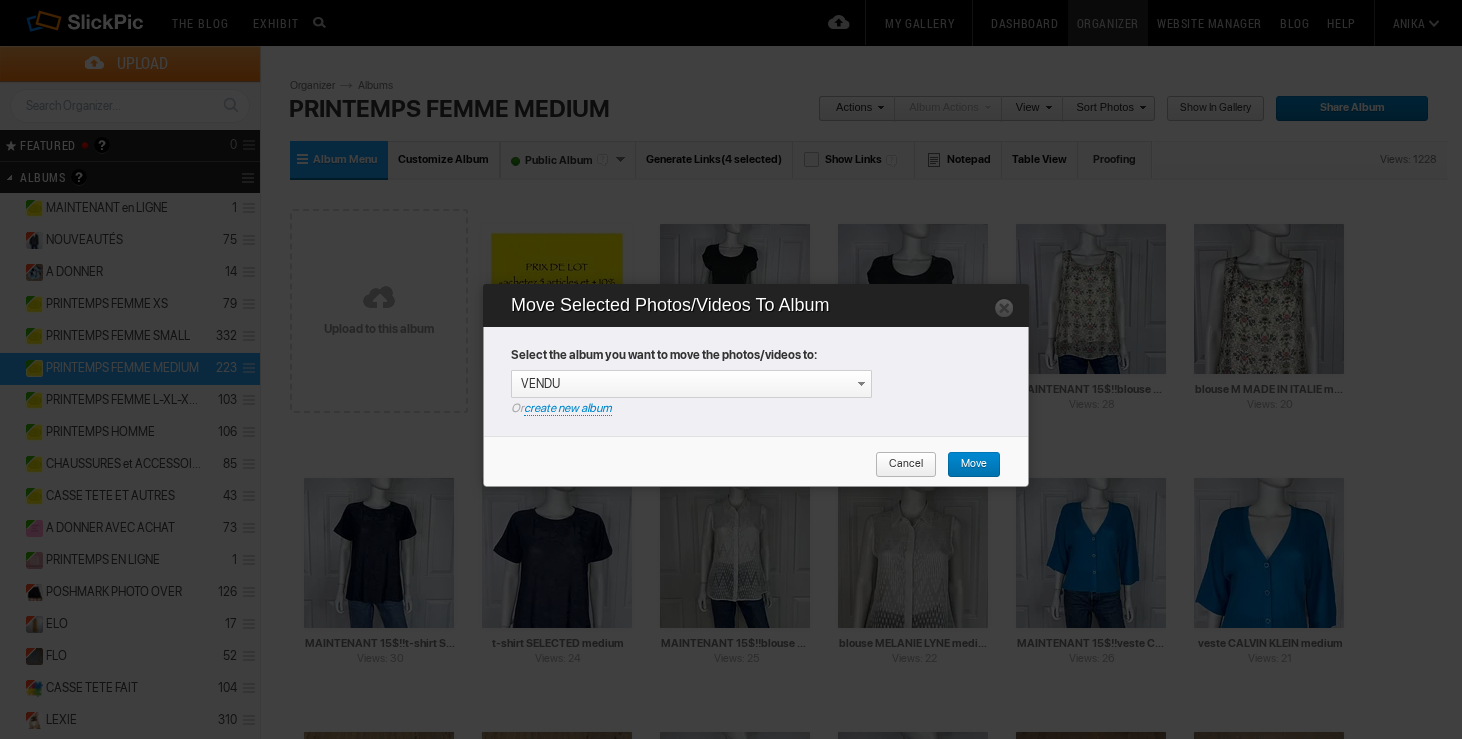 click on "Move" at bounding box center [967, 465] 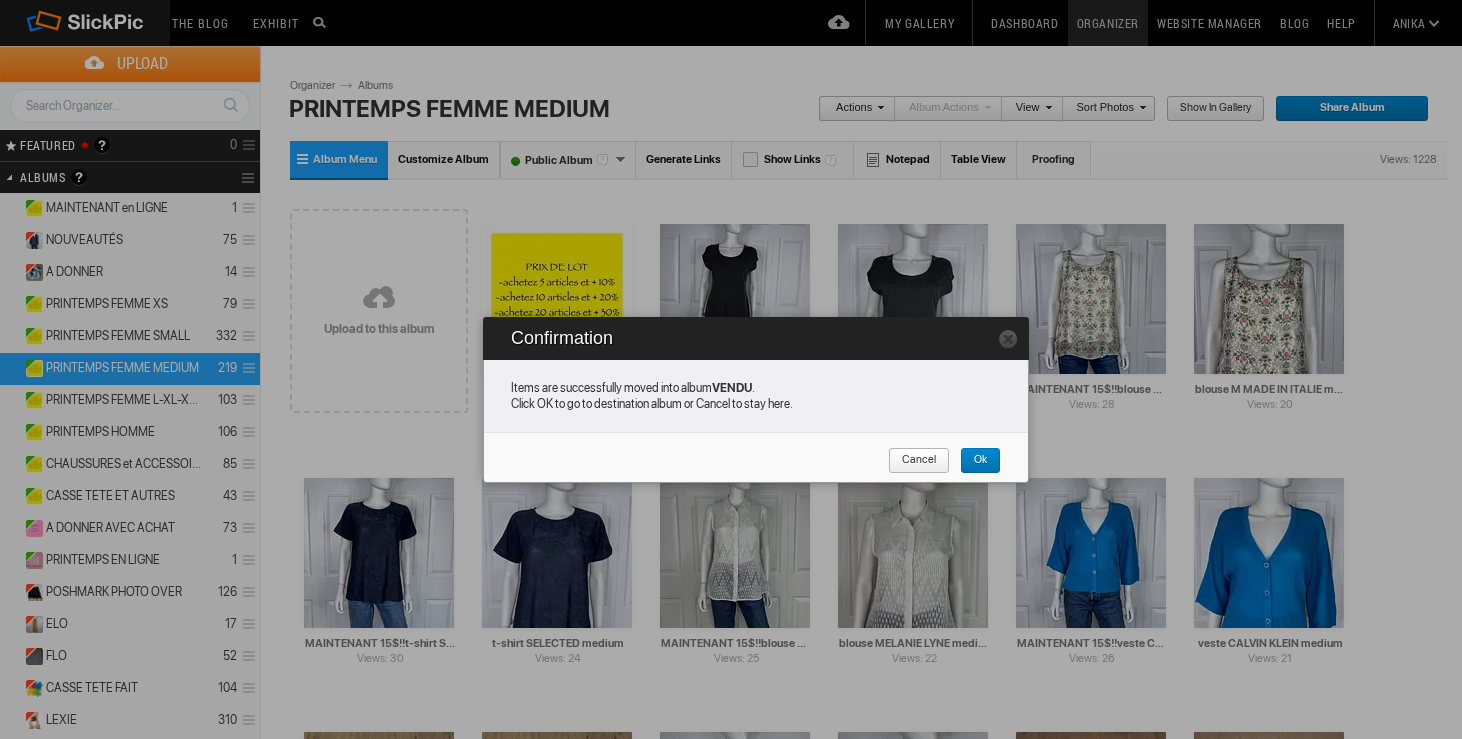 click on "Cancel" at bounding box center [912, 461] 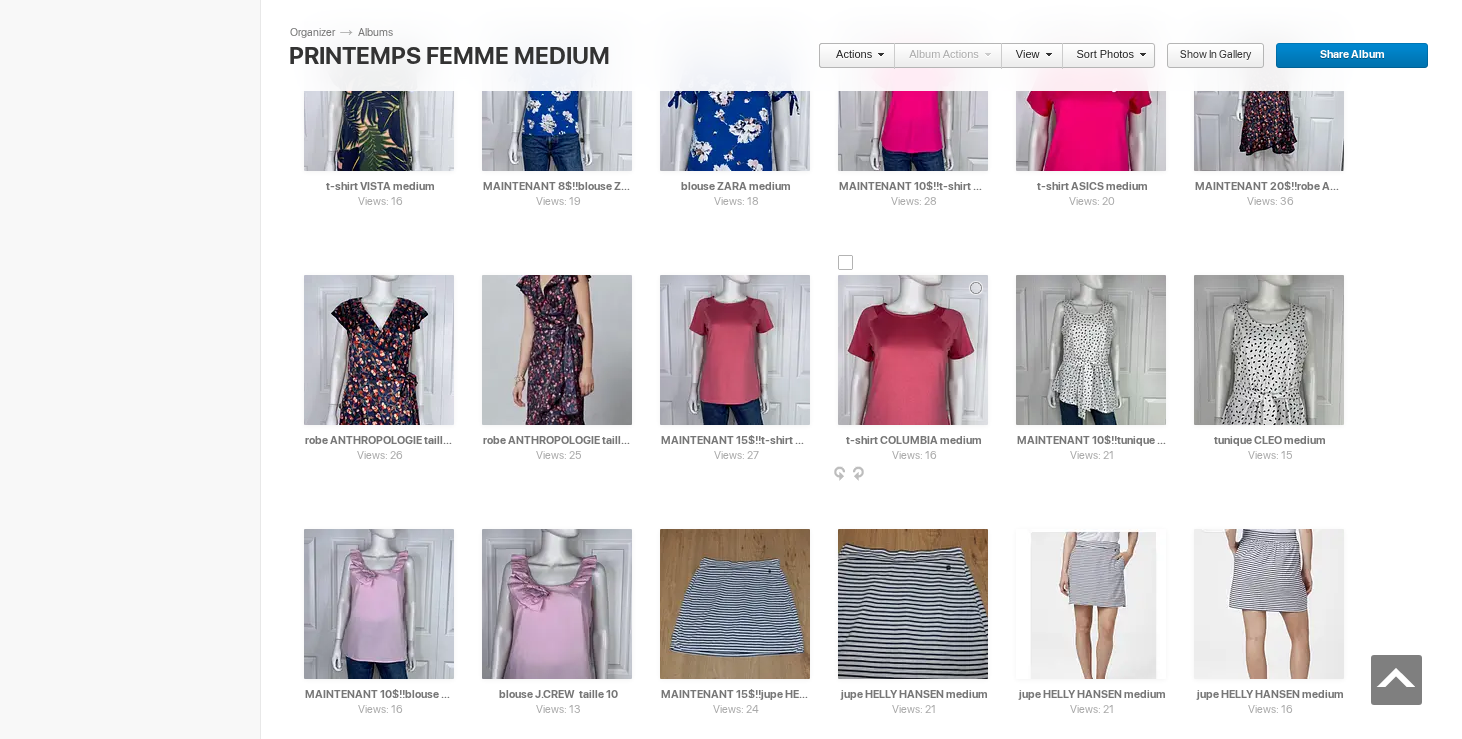 scroll, scrollTop: 1509, scrollLeft: 0, axis: vertical 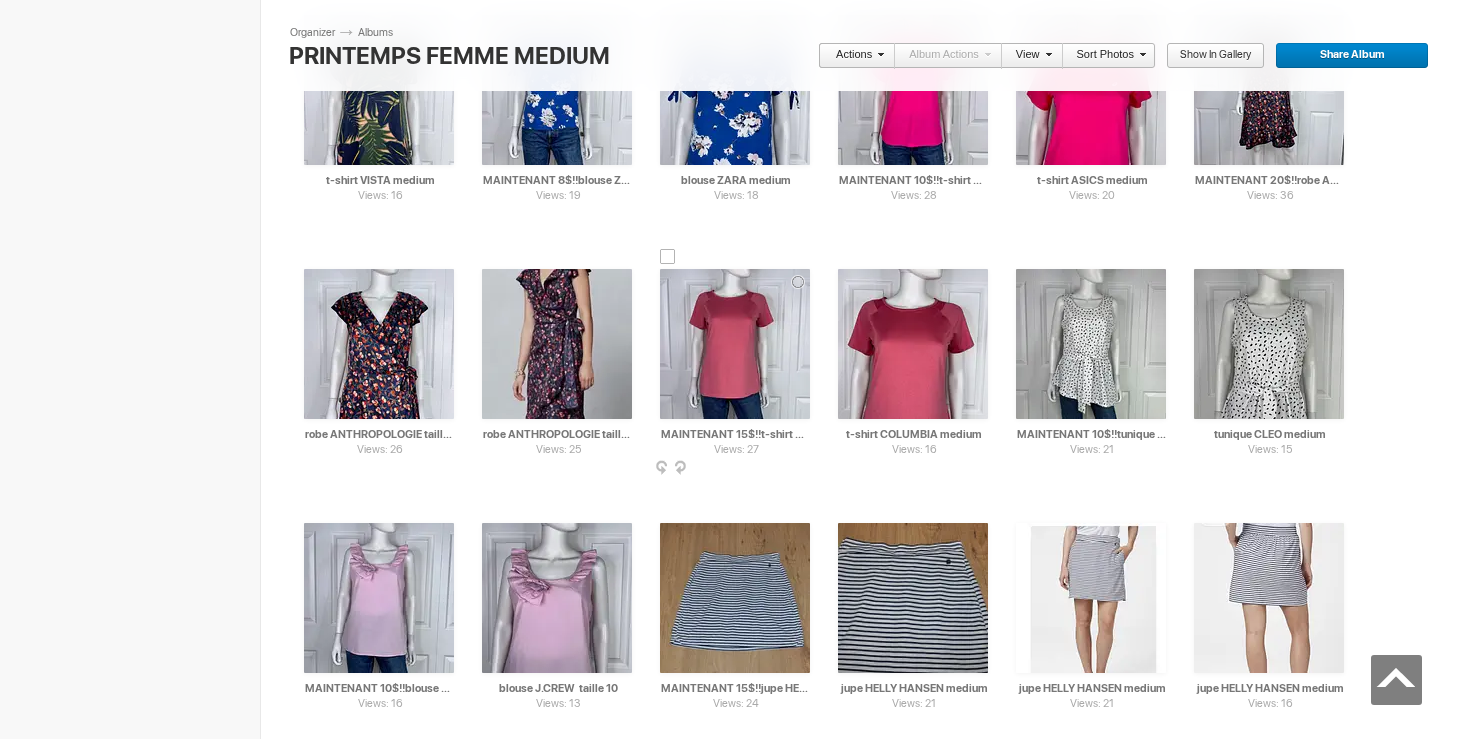 click at bounding box center (668, 257) 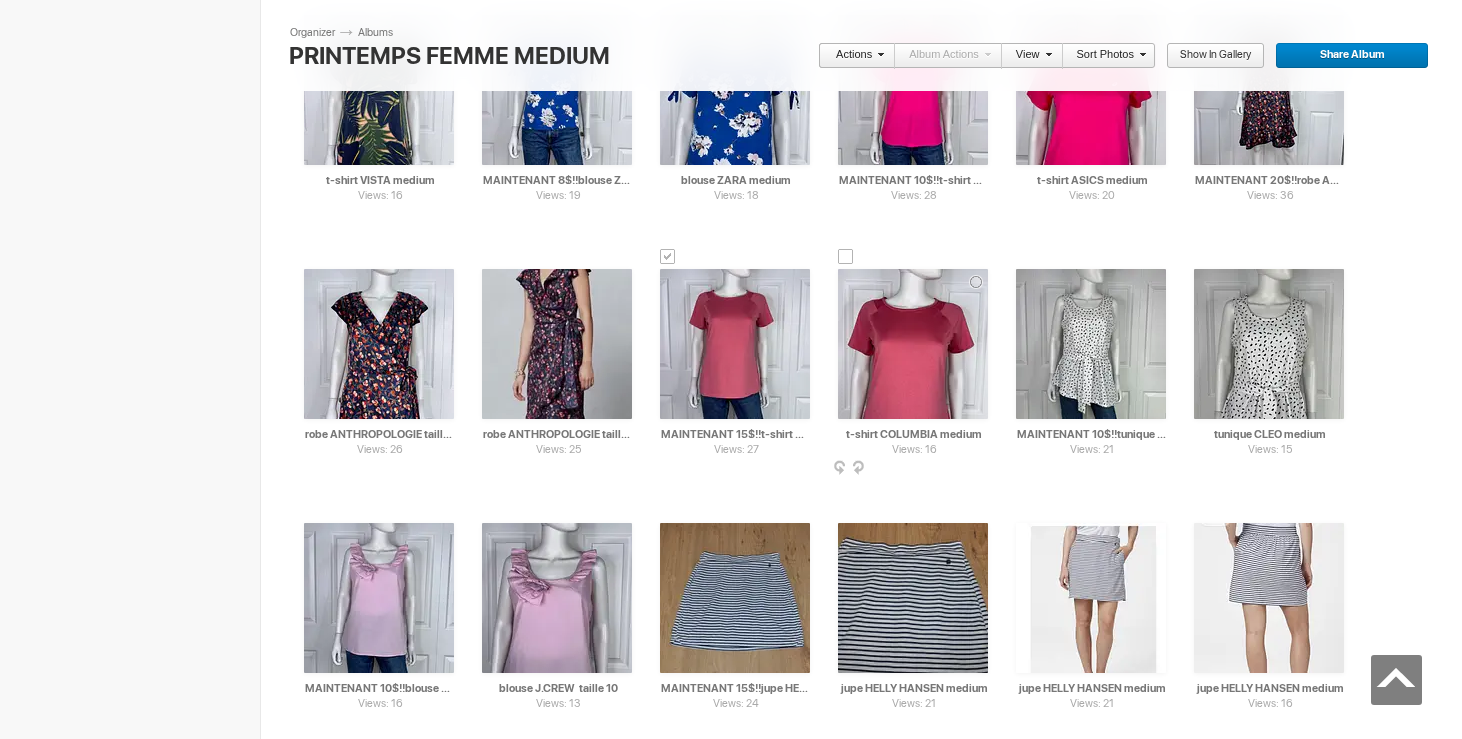click at bounding box center (846, 257) 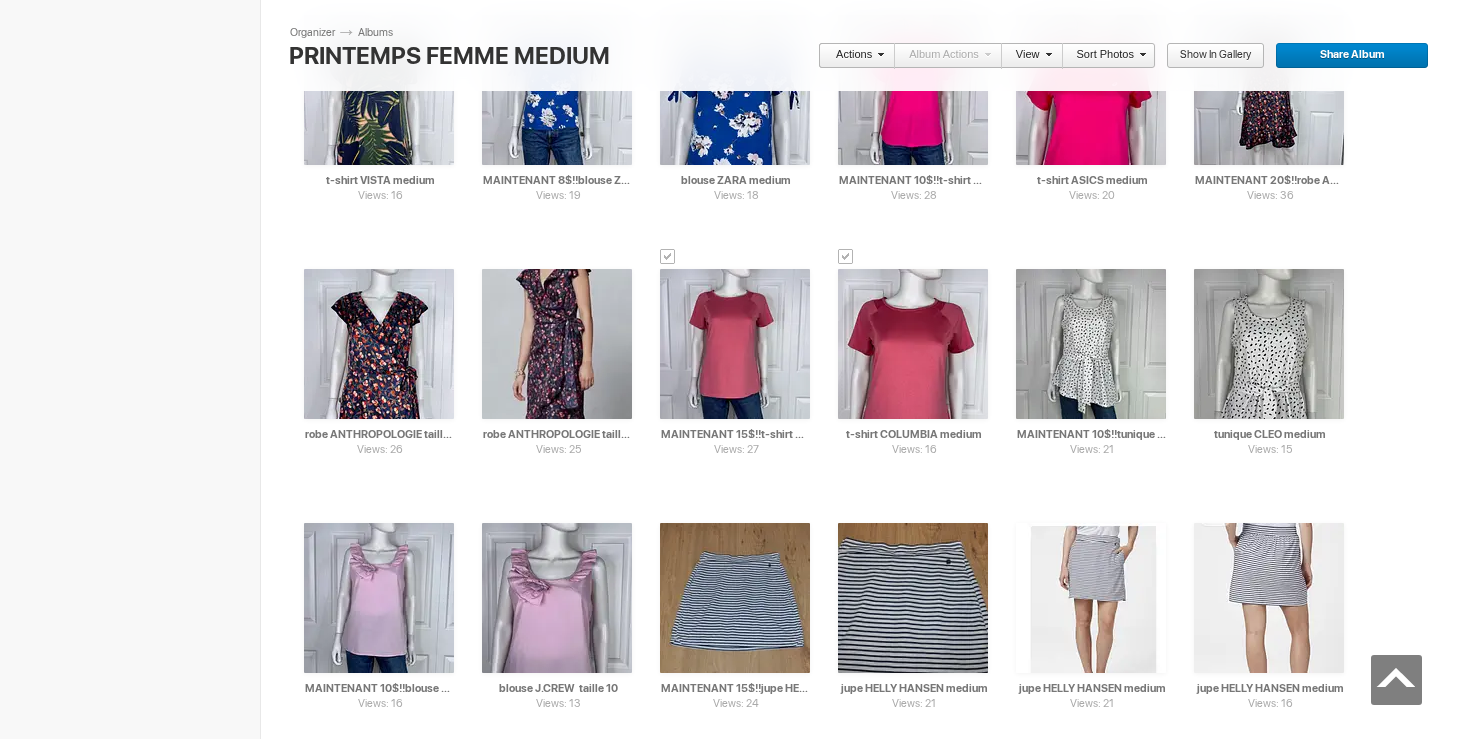 click on "Actions" at bounding box center (851, 56) 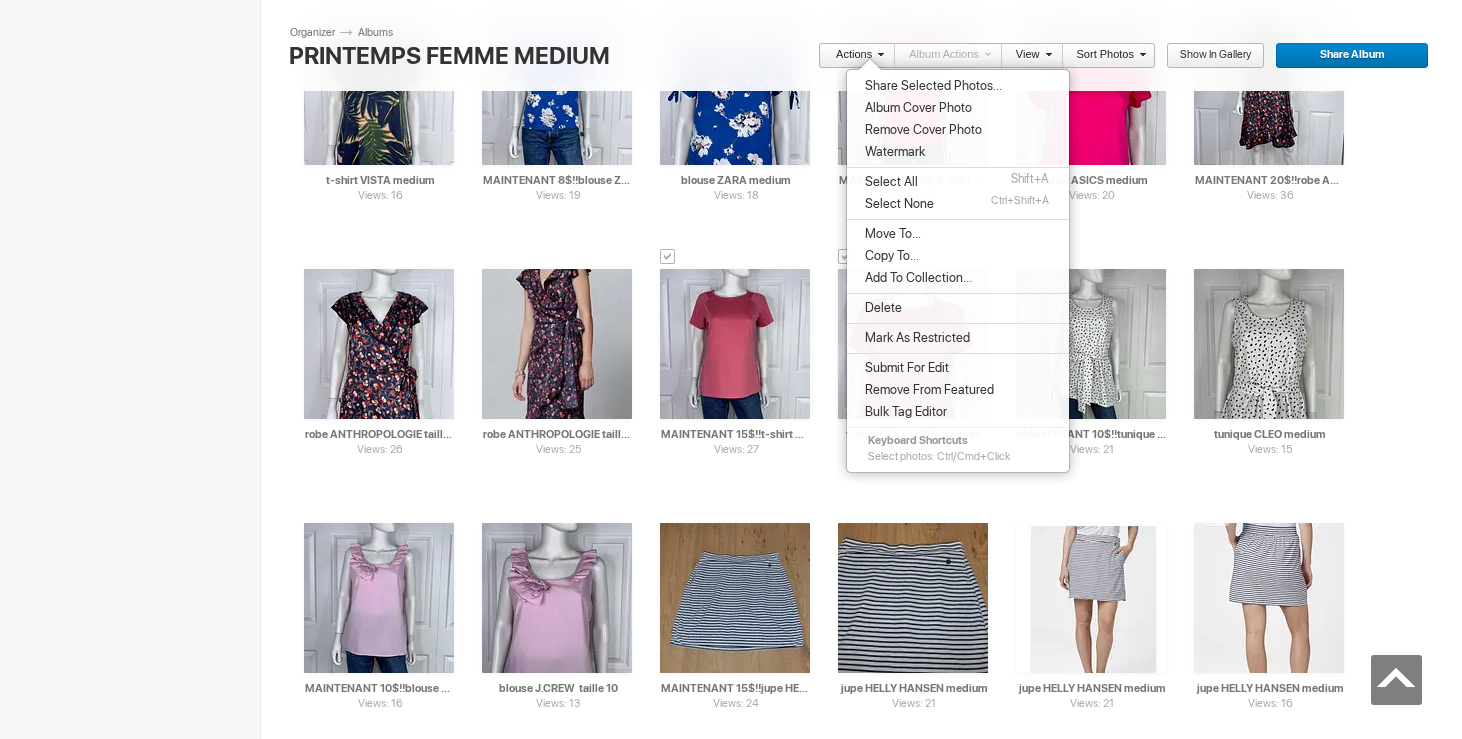 click on "Drop your photos here Upload to this album
Views: 1 AI liquidation
HTML:
Direct:
Forum:
Photo ID:
22793519
More...
AI" at bounding box center (869, 3404) 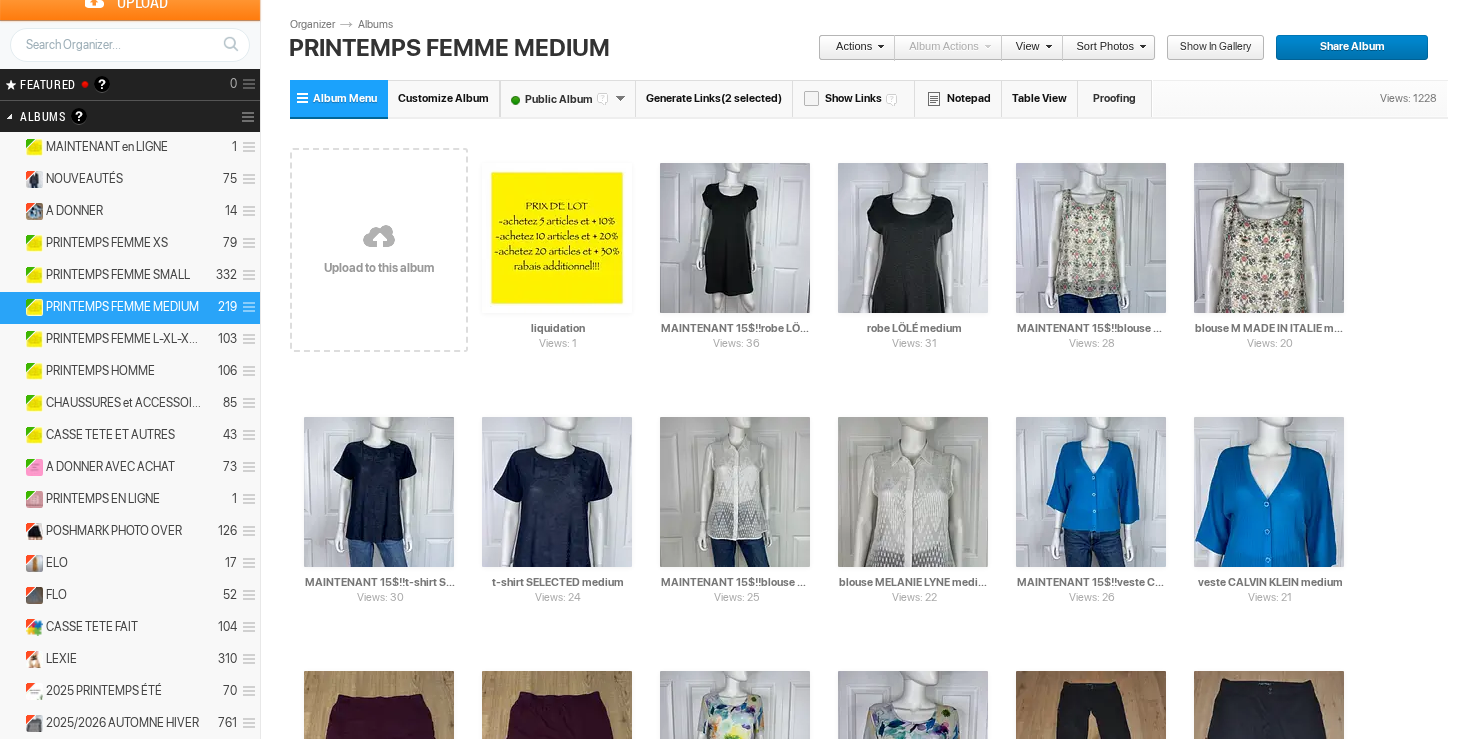 scroll, scrollTop: 0, scrollLeft: 0, axis: both 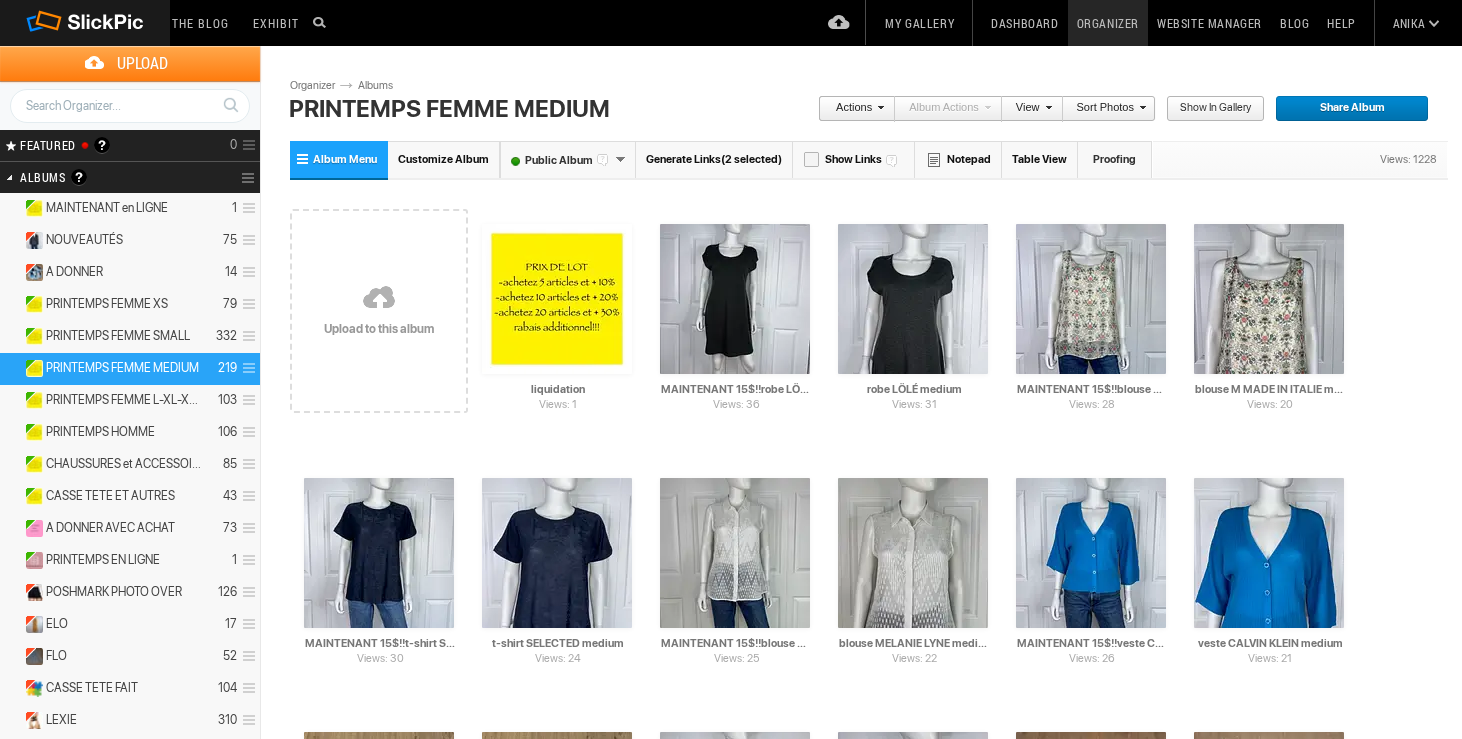 click at bounding box center [878, 107] 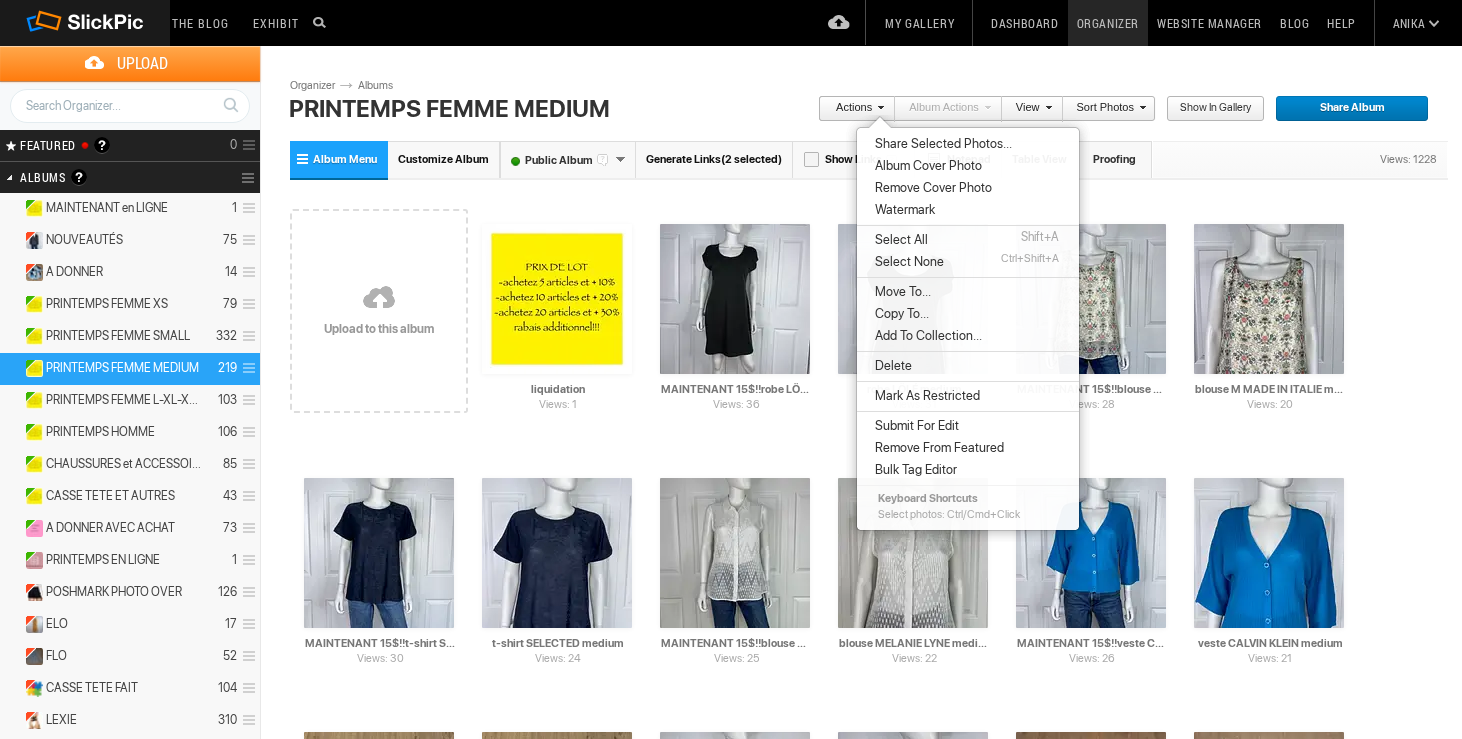 click on "Move To..." at bounding box center (900, 292) 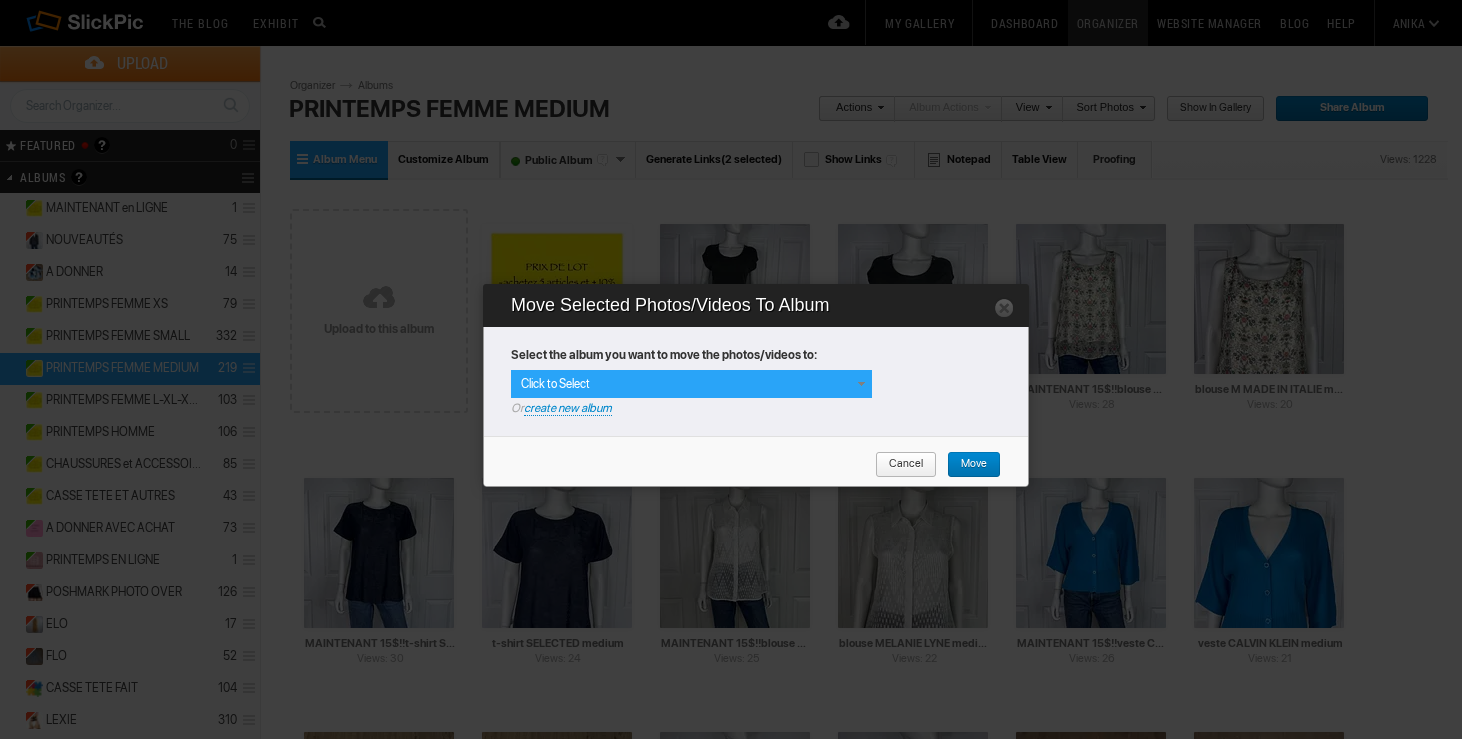 click on "Click to Select" at bounding box center (691, 384) 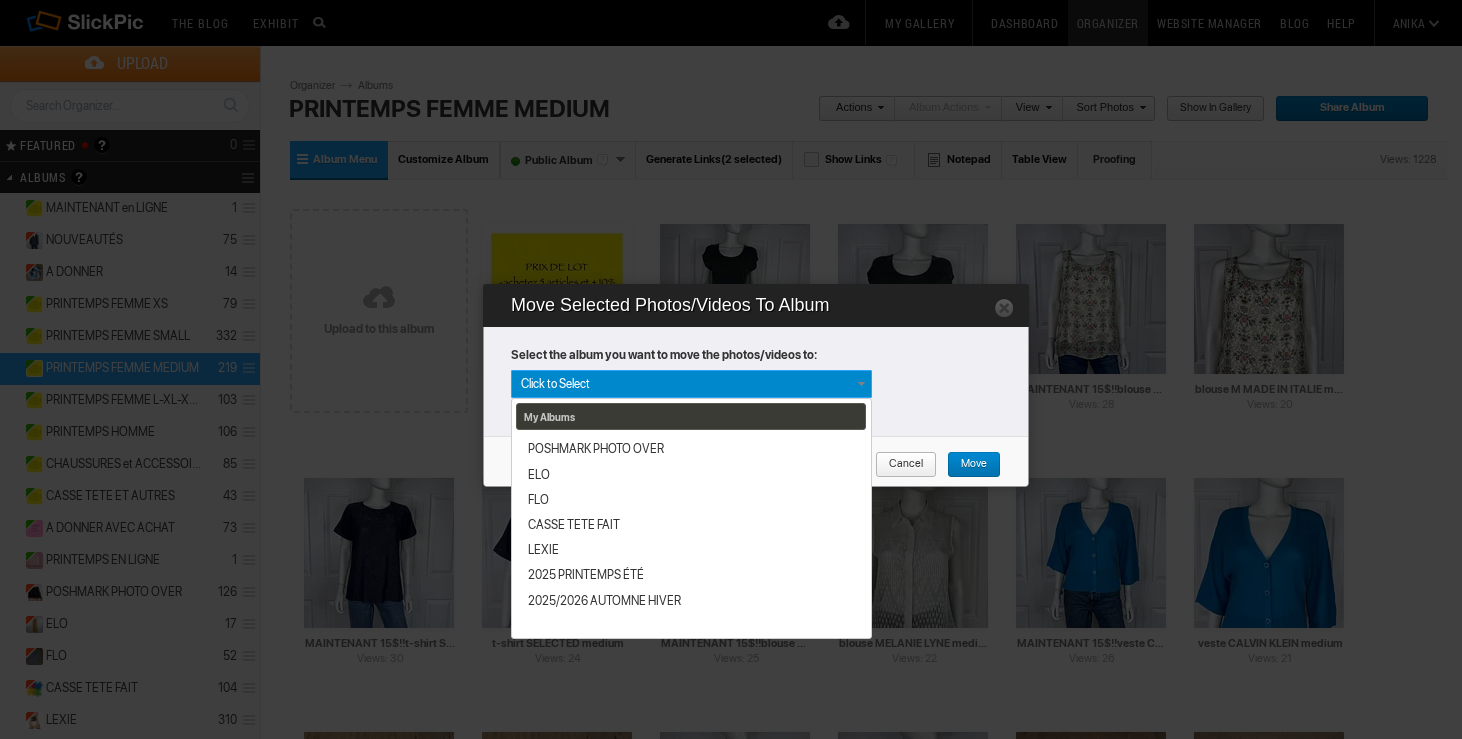 scroll, scrollTop: 340, scrollLeft: 0, axis: vertical 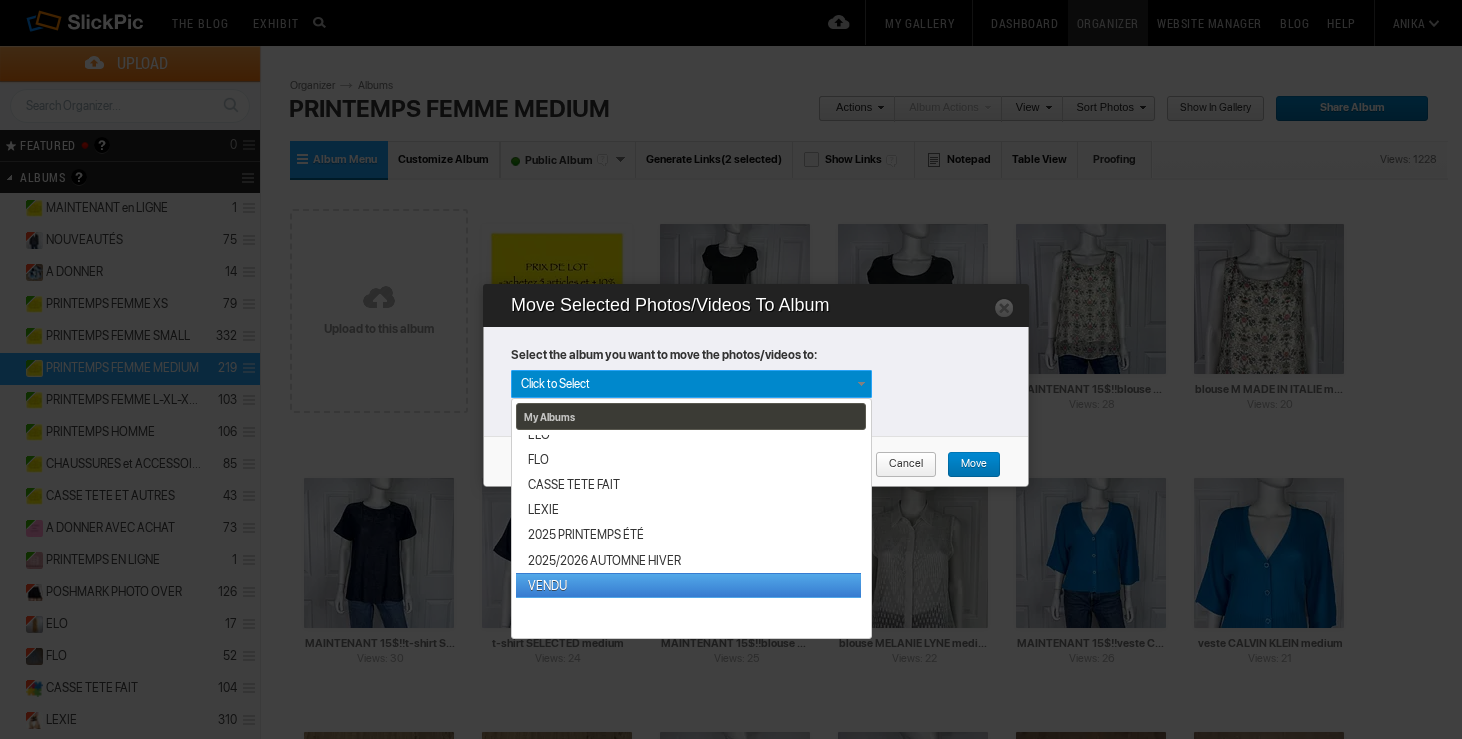click on "VENDU" at bounding box center [688, 585] 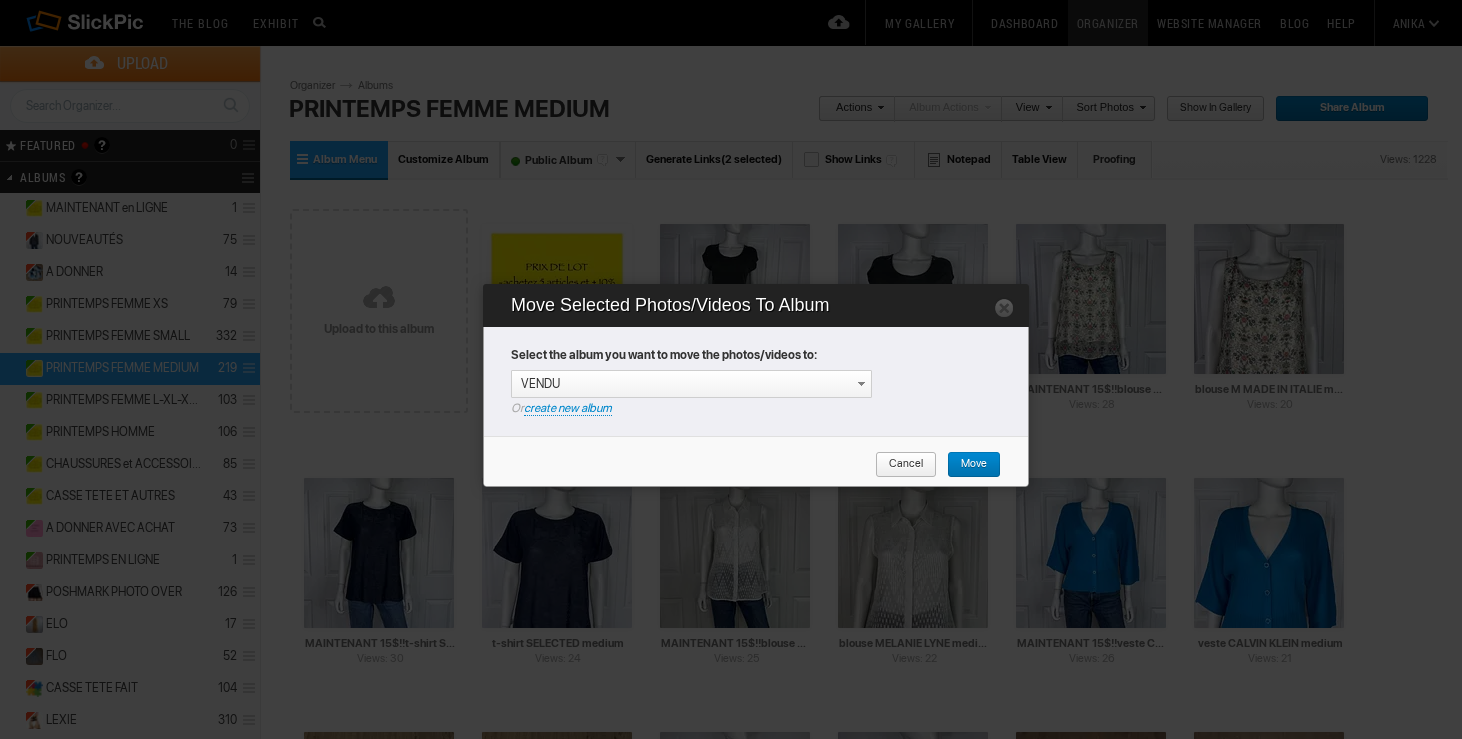 click on "Move" at bounding box center [967, 465] 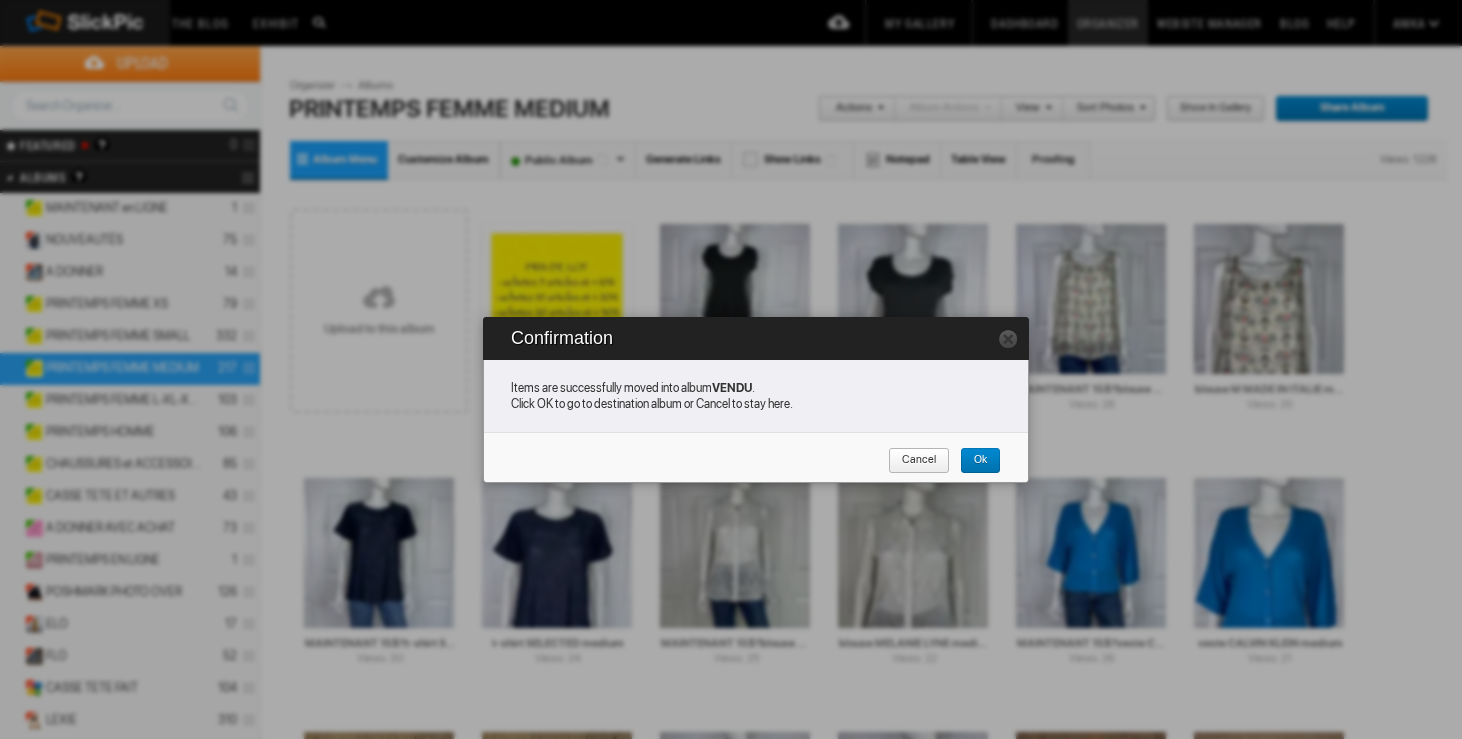 click on "Cancel" at bounding box center (919, 461) 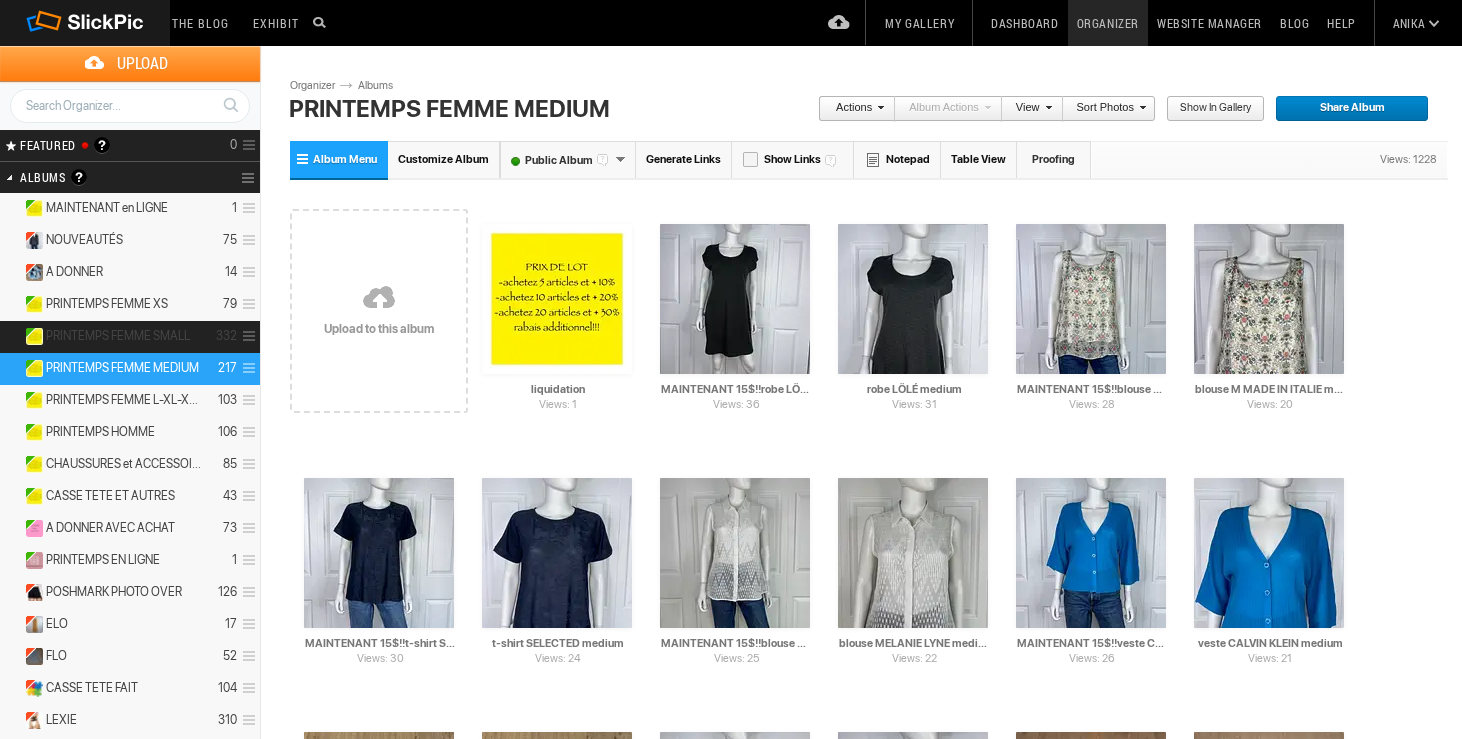 click on "PRINTEMPS FEMME SMALL" at bounding box center [118, 336] 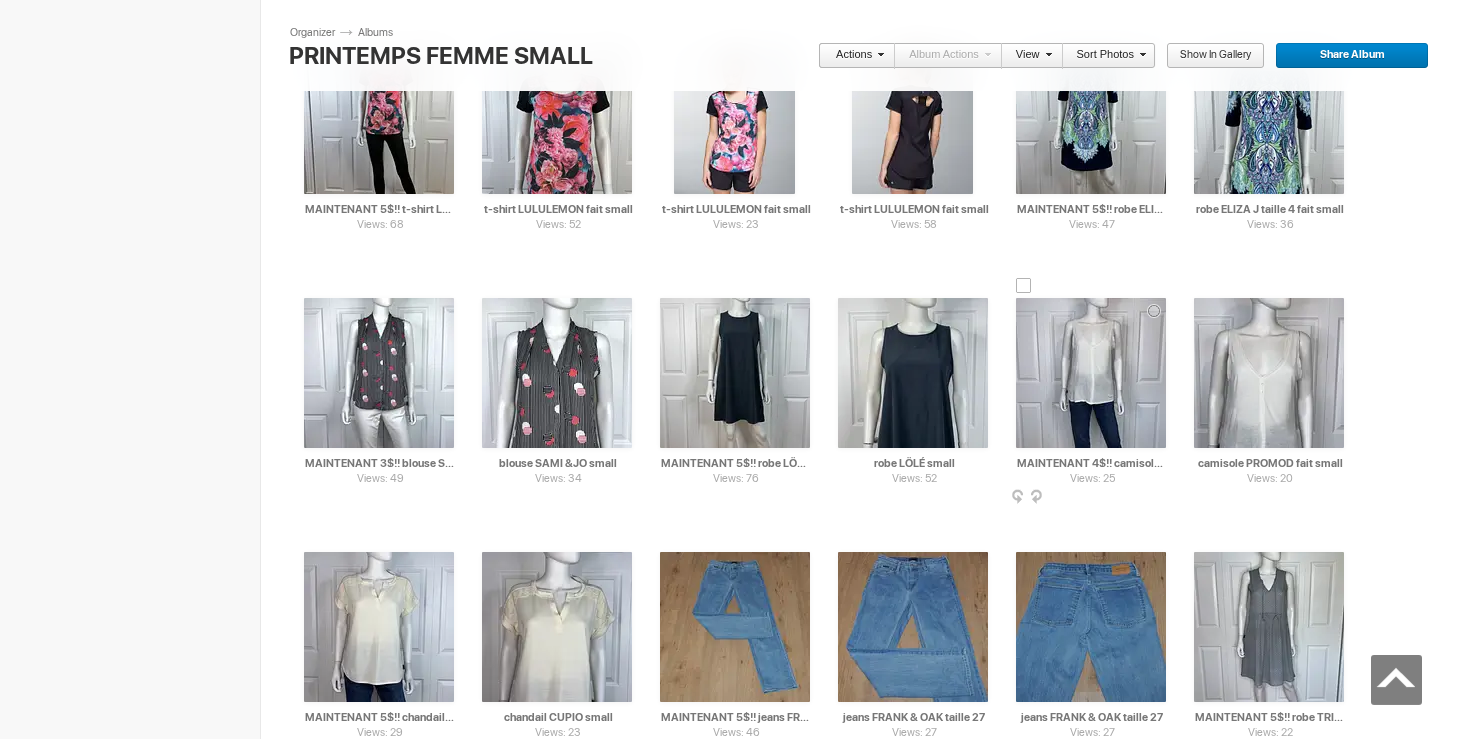 scroll, scrollTop: 10160, scrollLeft: 0, axis: vertical 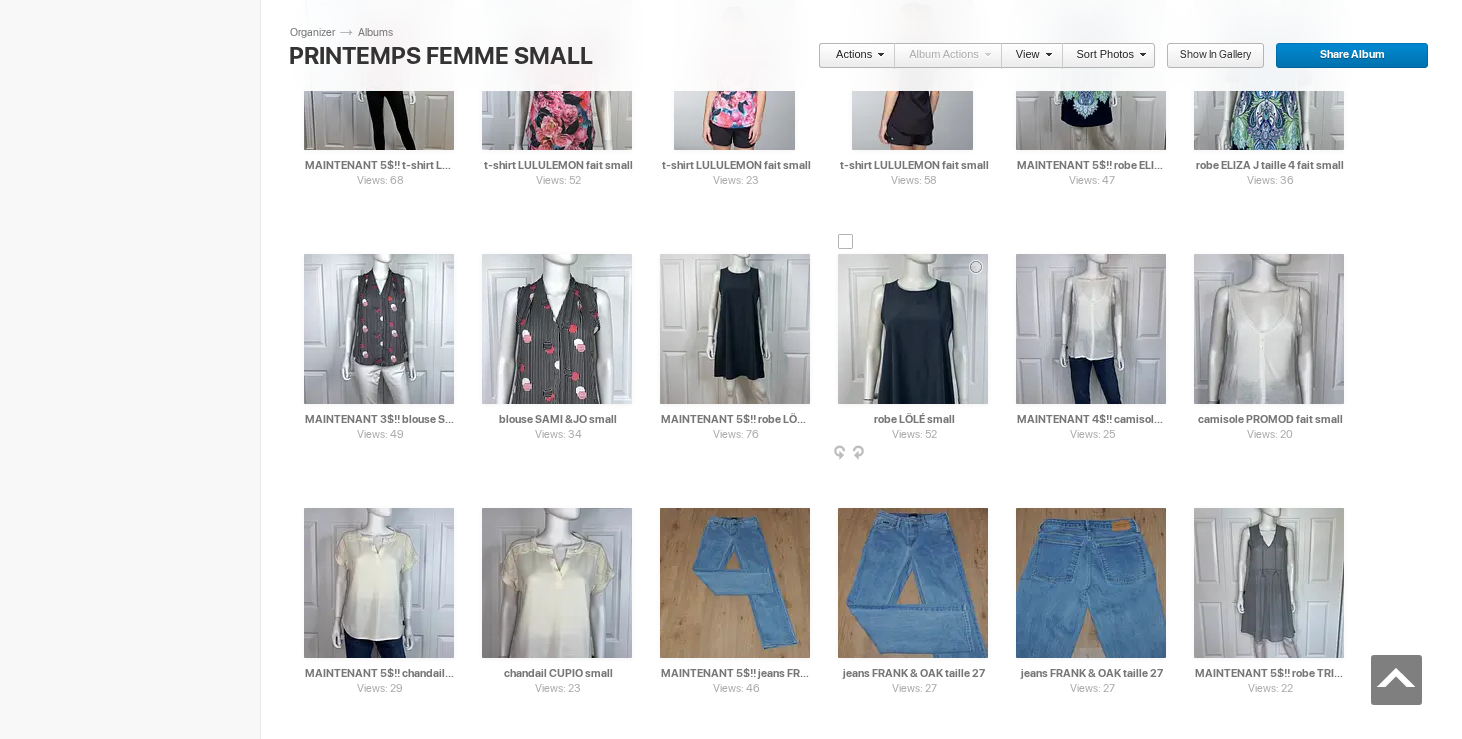 click at bounding box center (846, 242) 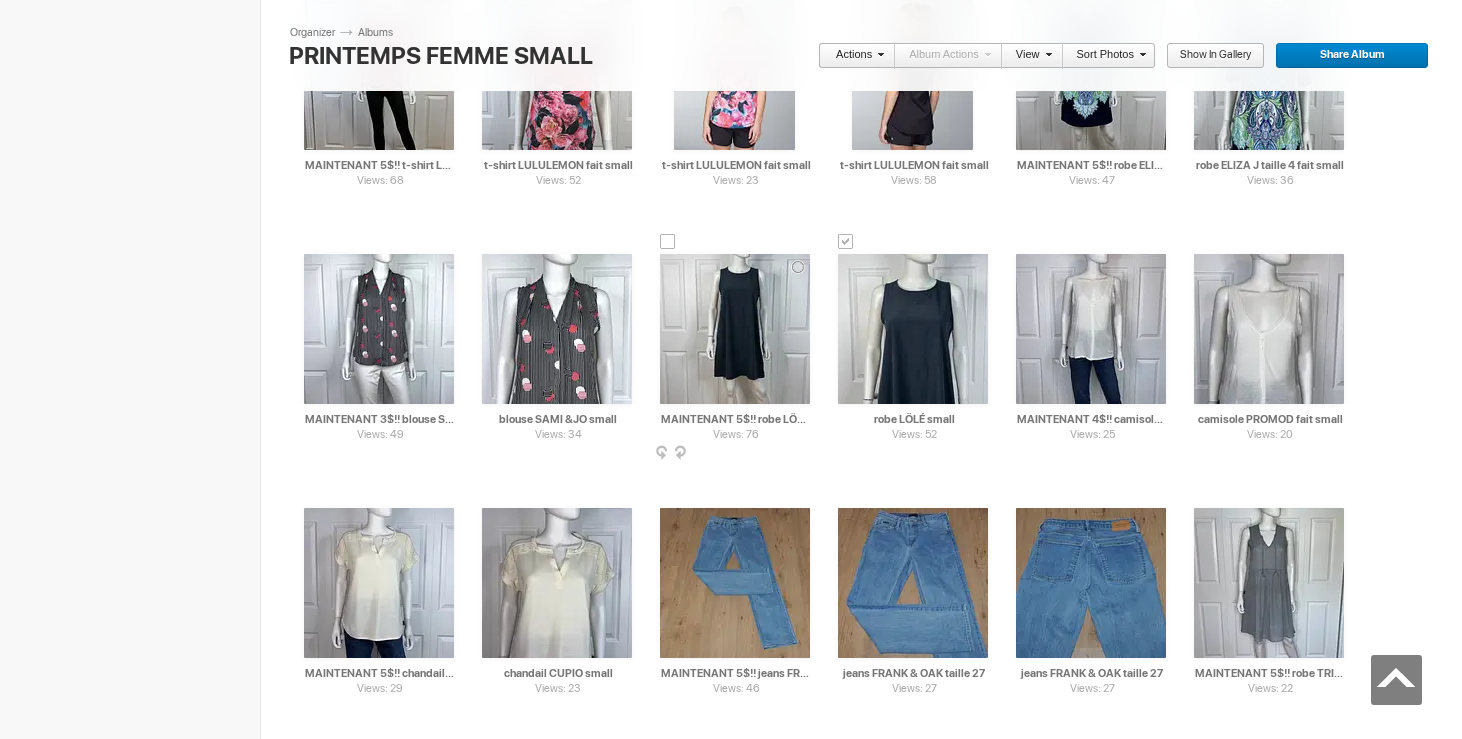 click at bounding box center [668, 242] 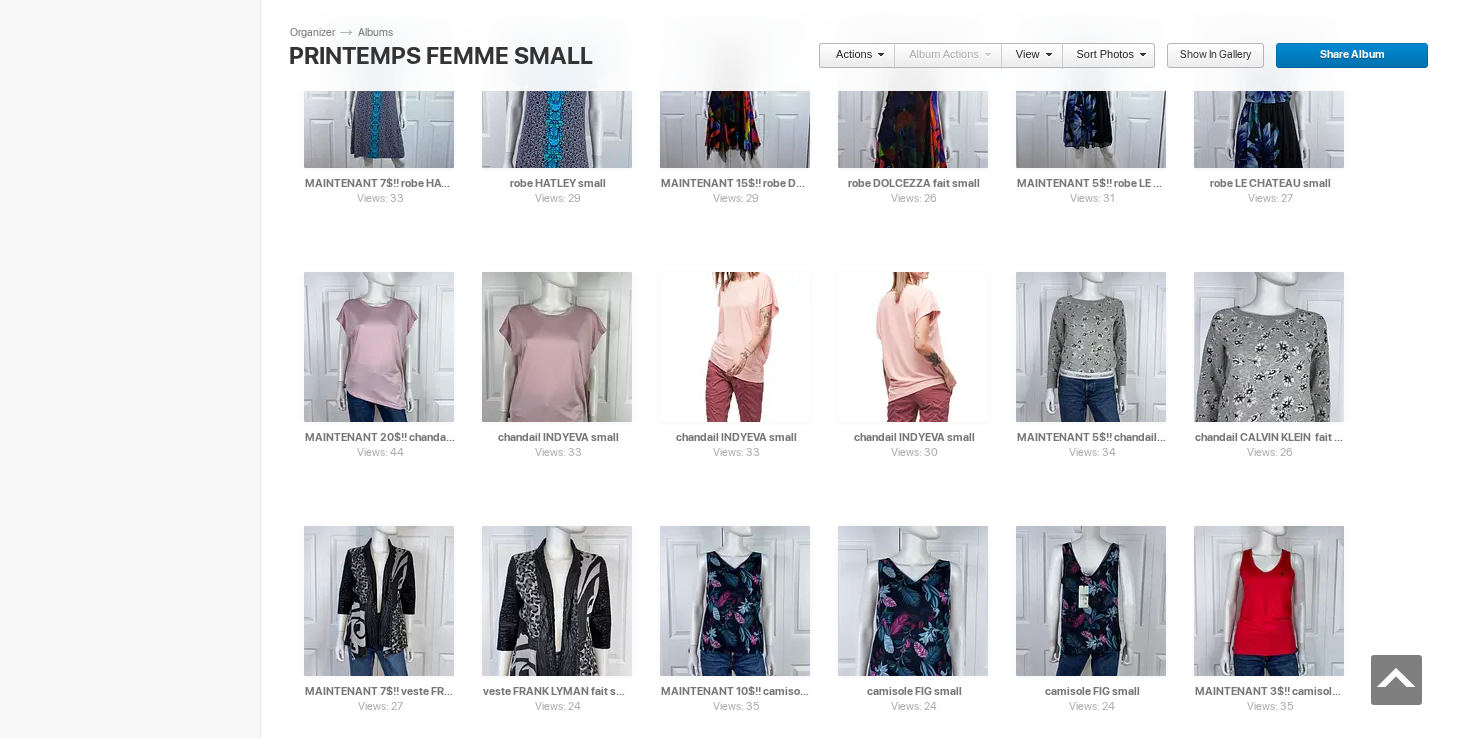 scroll, scrollTop: 7190, scrollLeft: 0, axis: vertical 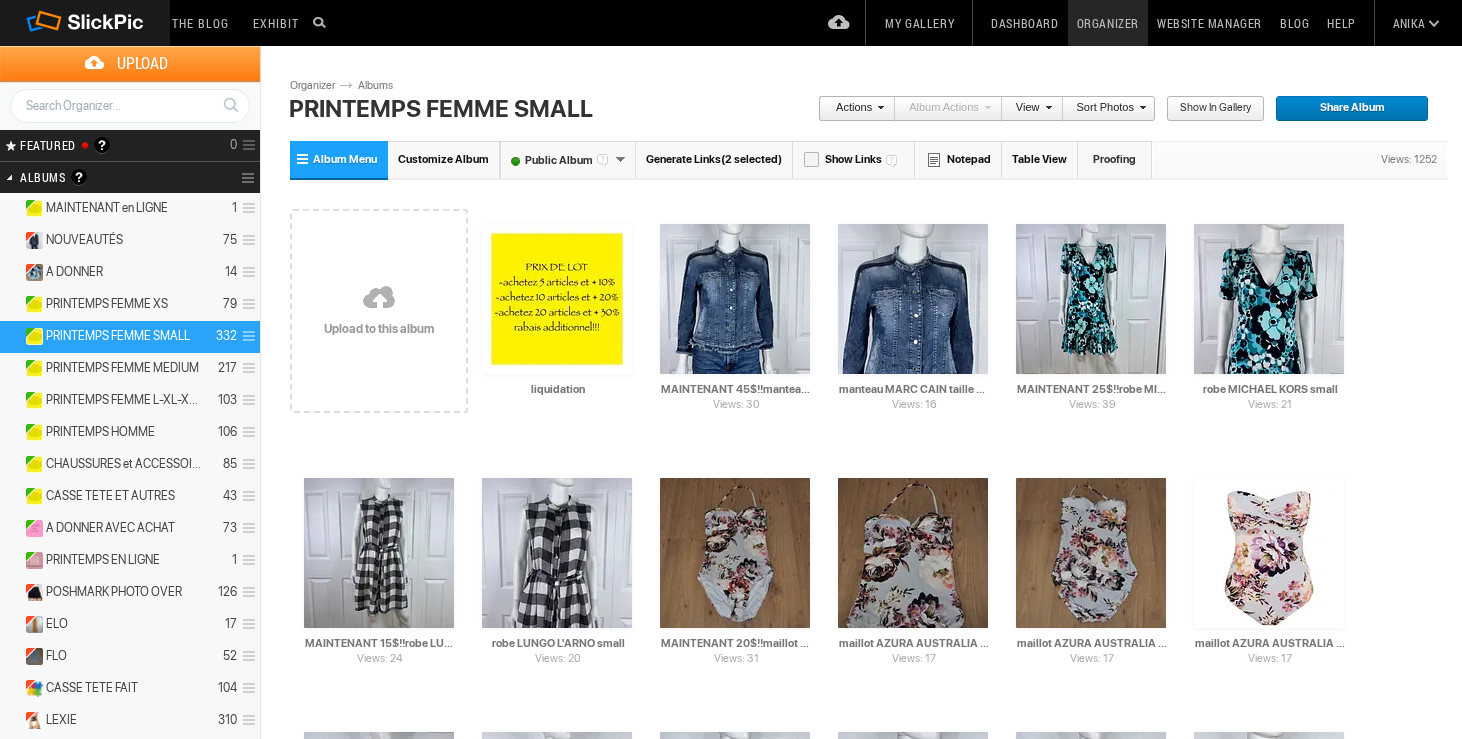 click at bounding box center (878, 107) 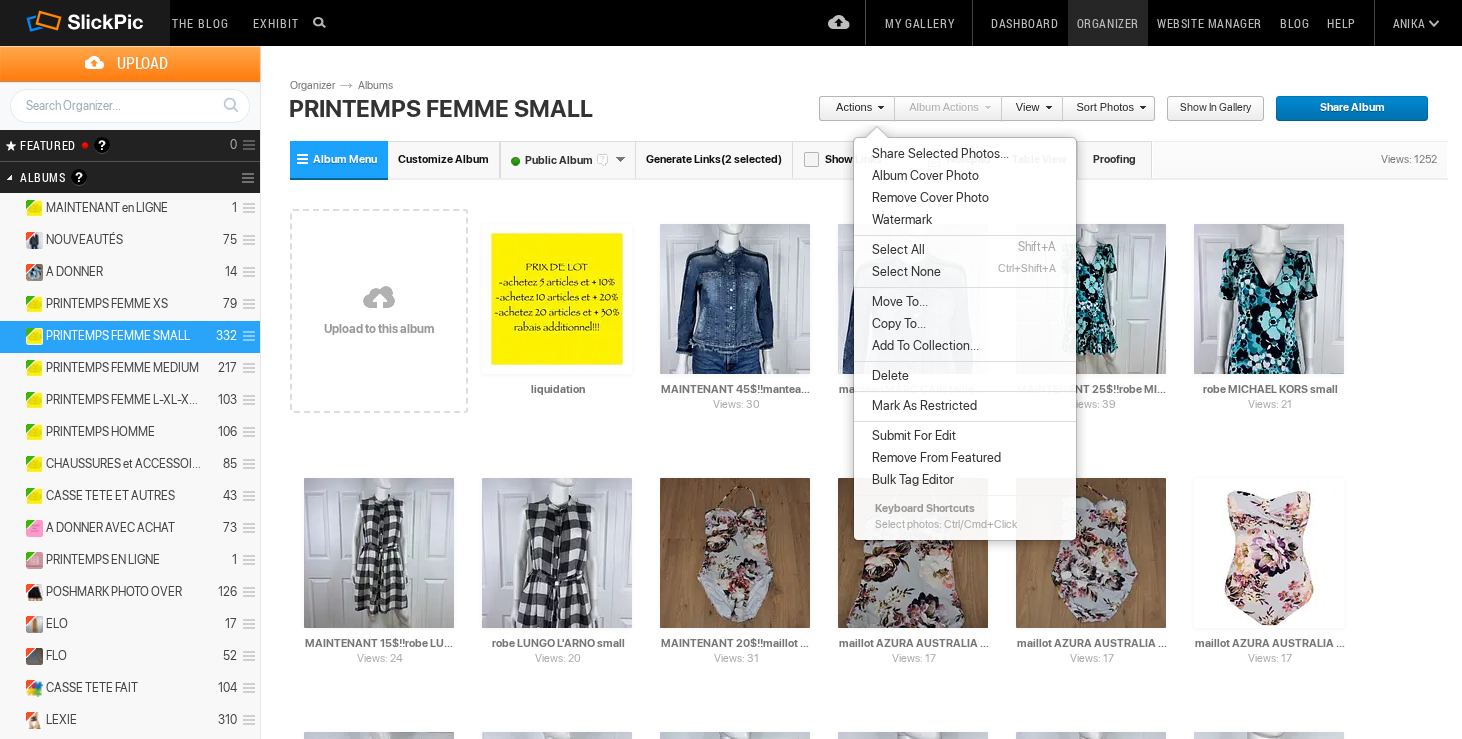 click on "Move To..." at bounding box center (897, 302) 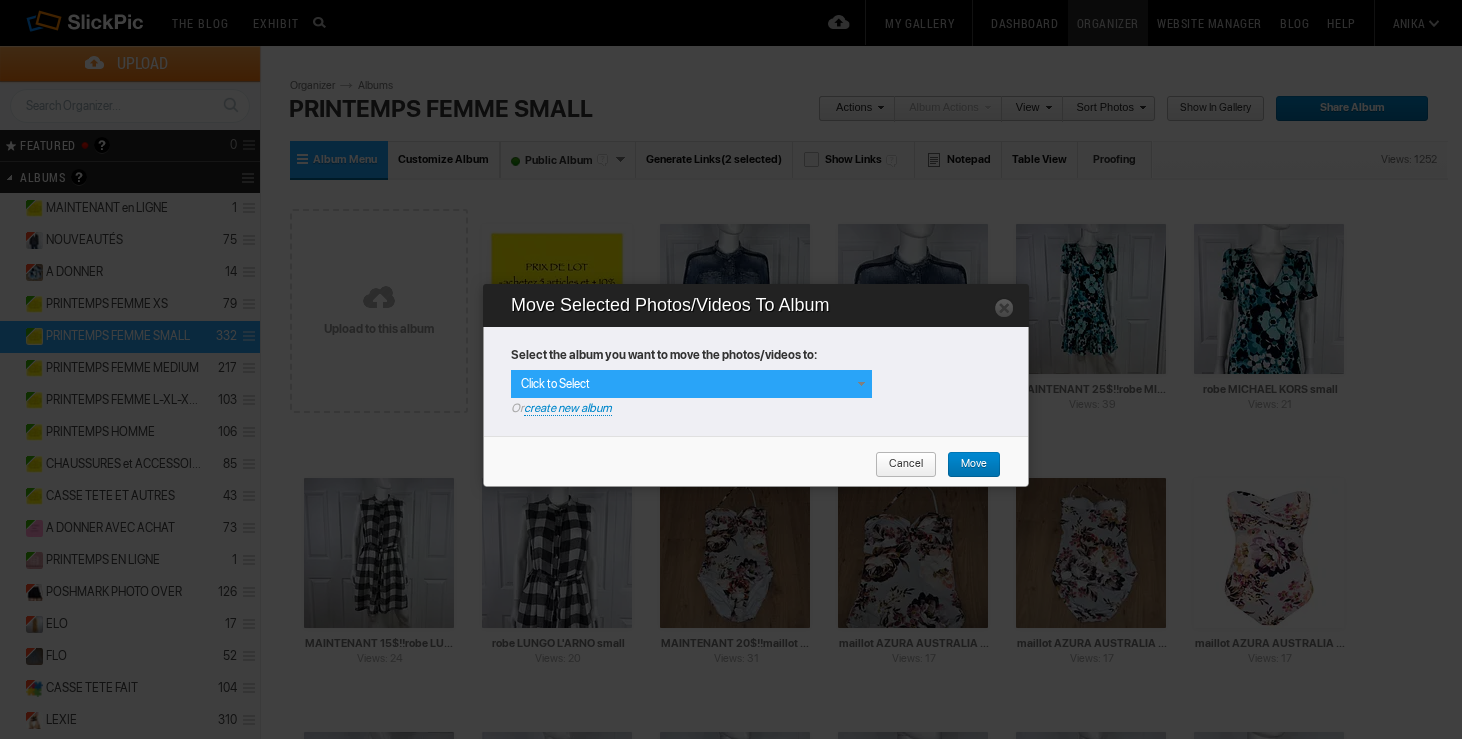 click on "Click to Select" at bounding box center [691, 384] 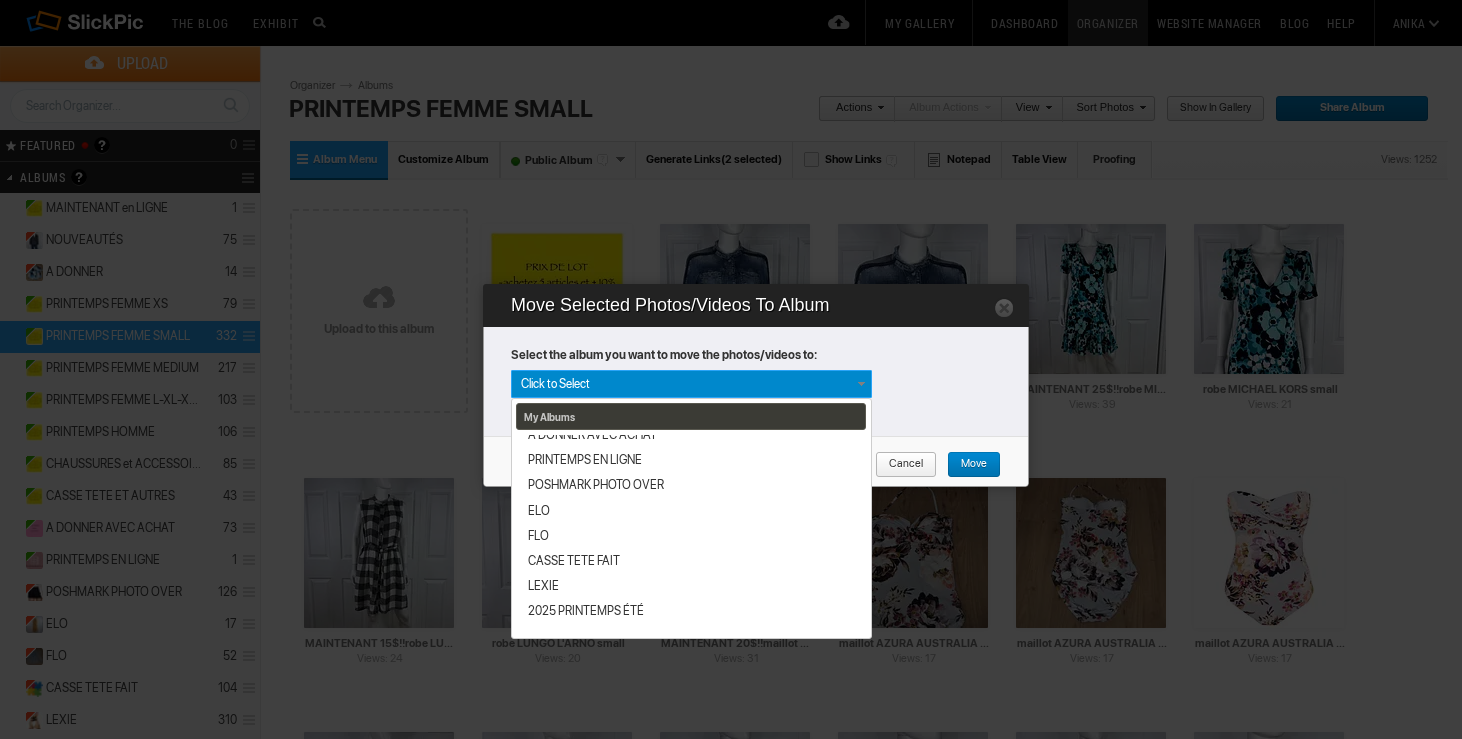 scroll, scrollTop: 340, scrollLeft: 0, axis: vertical 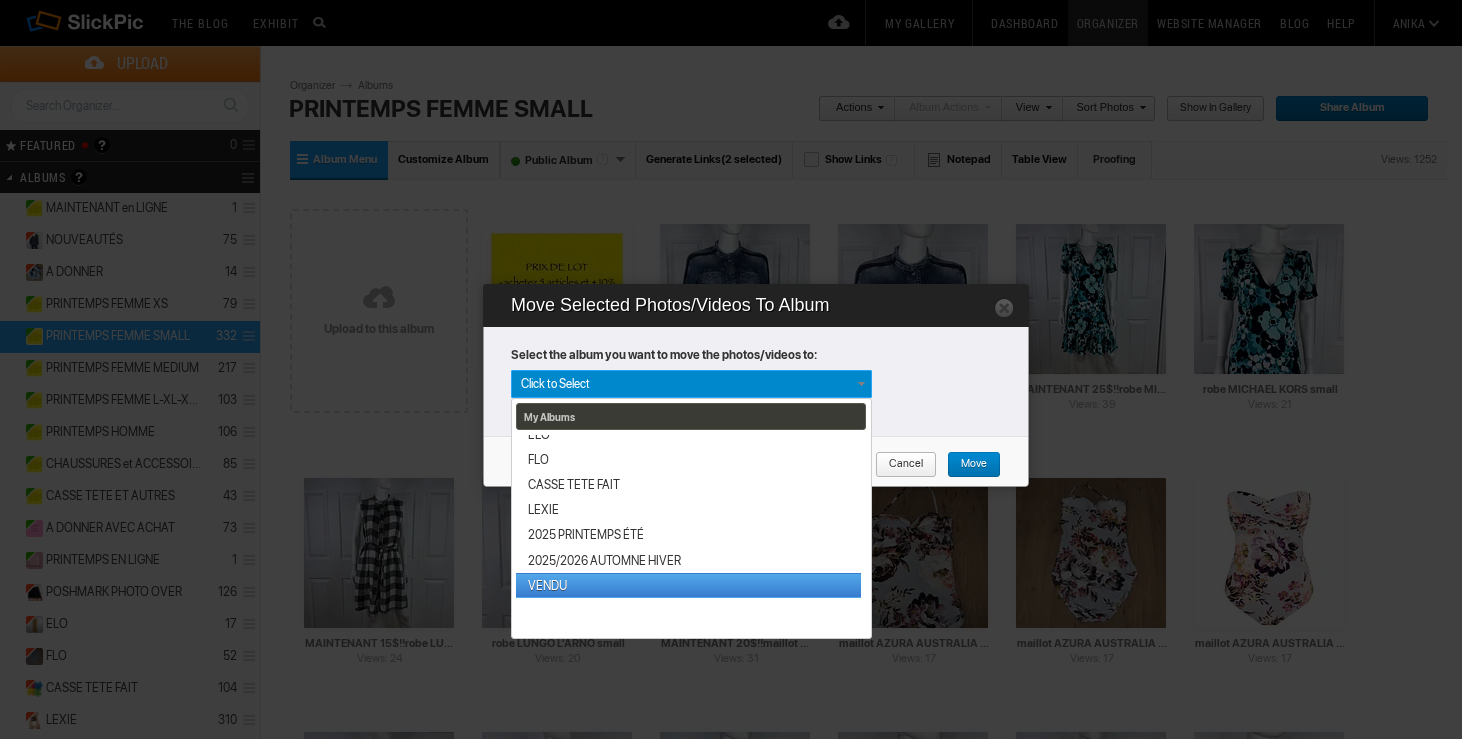 click on "VENDU" at bounding box center [688, 585] 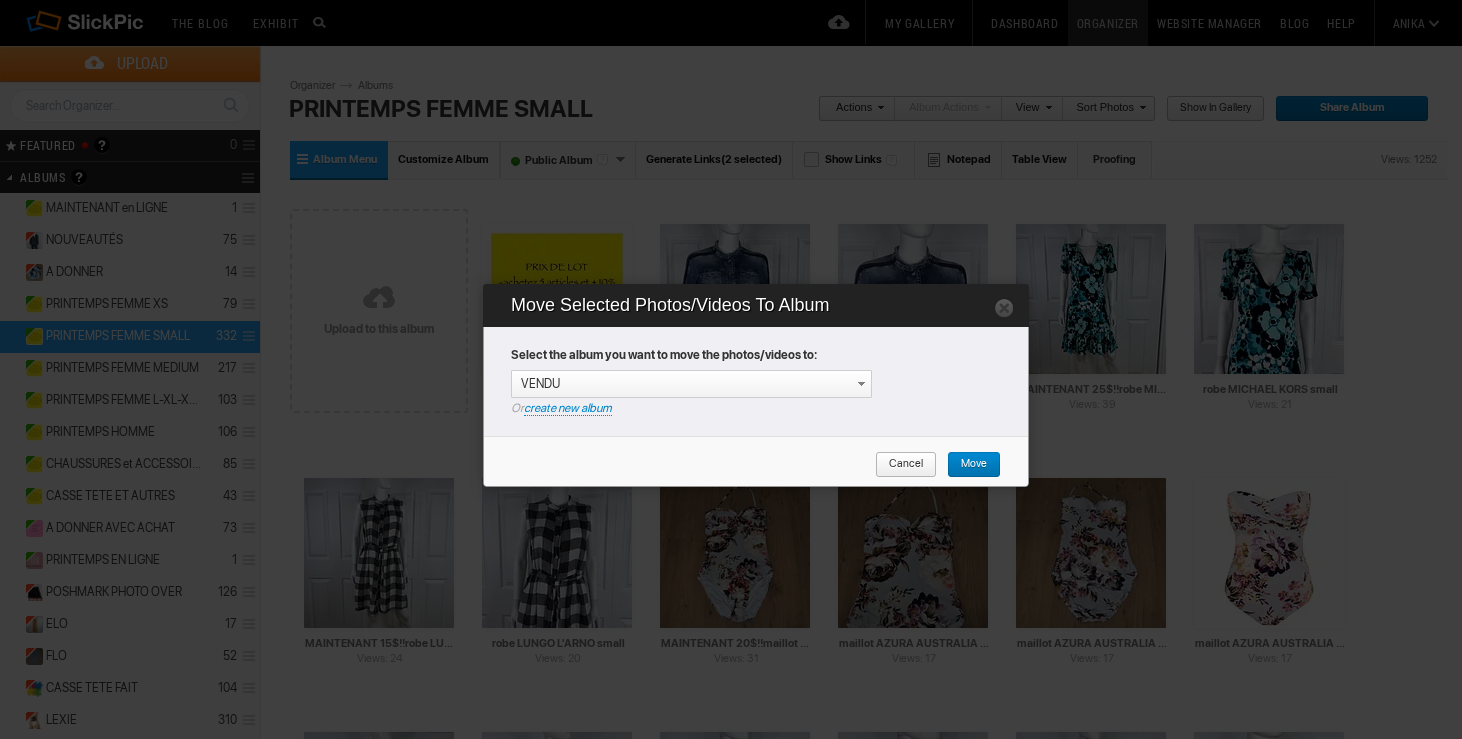 click on "Move" at bounding box center (967, 465) 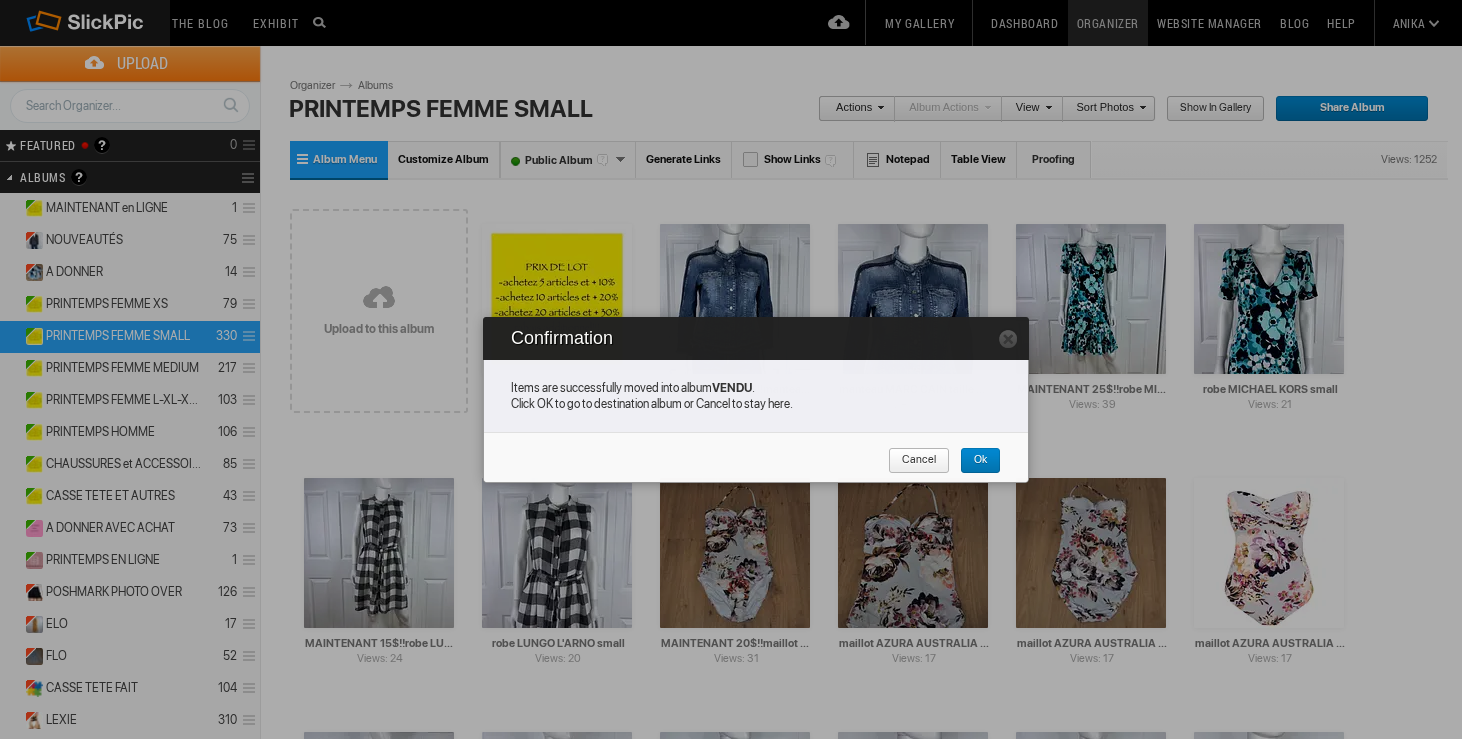 click on "Cancel" at bounding box center (912, 461) 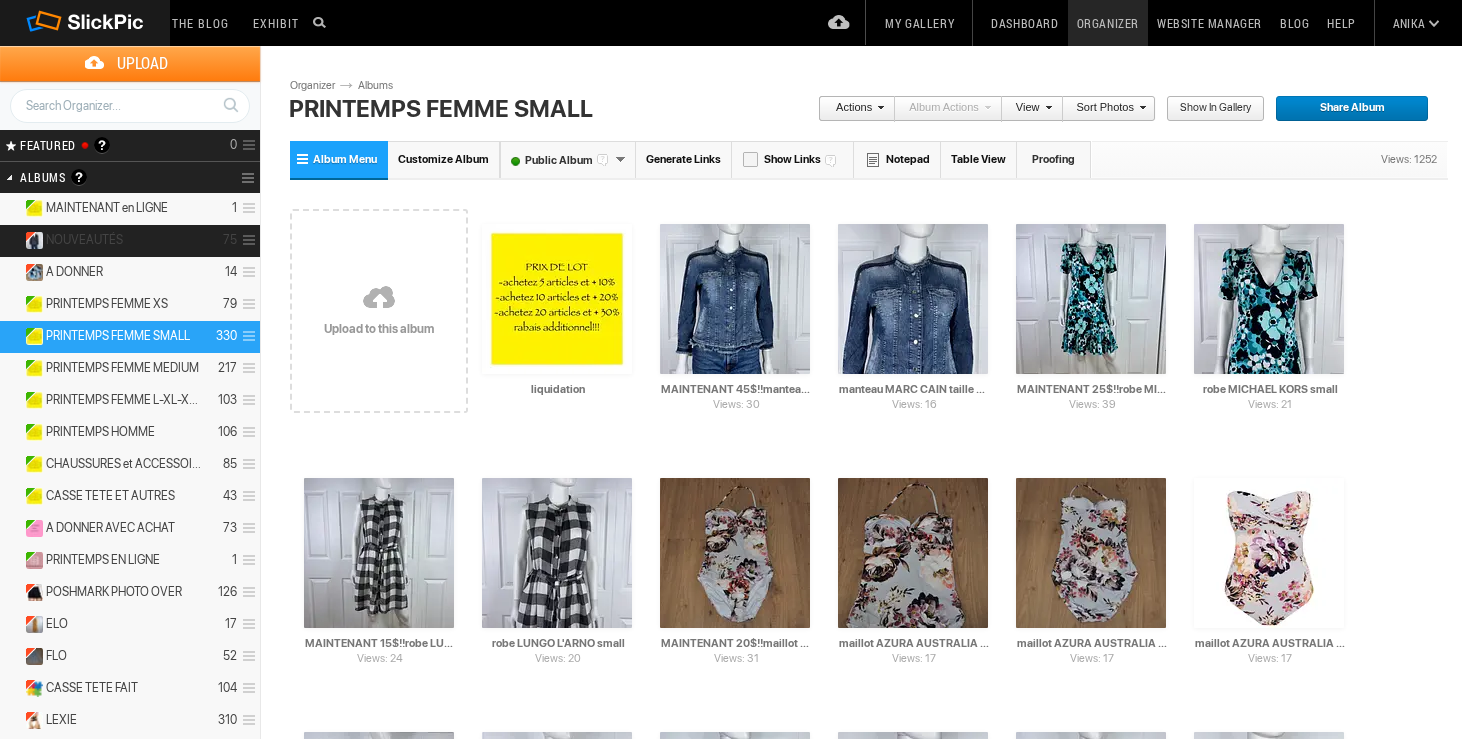 click on "NOUVEAUTÉS" at bounding box center (84, 240) 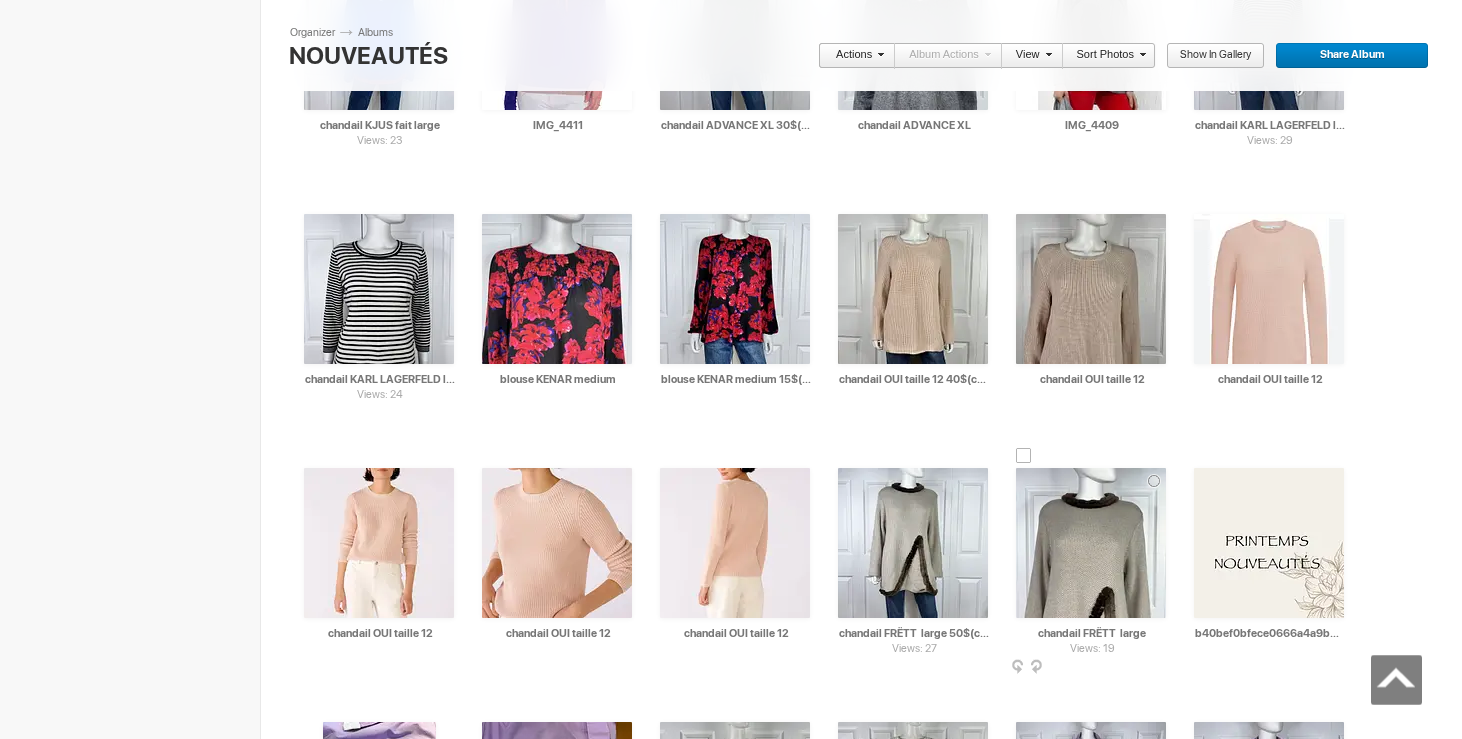 scroll, scrollTop: 1742, scrollLeft: 0, axis: vertical 